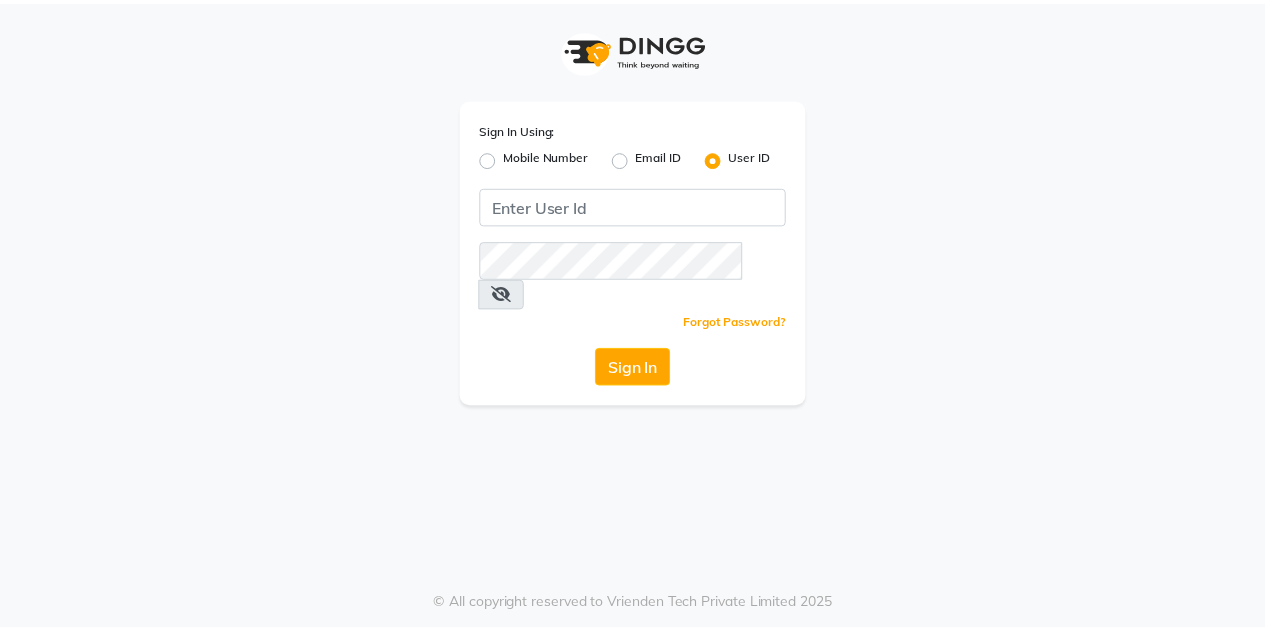 scroll, scrollTop: 0, scrollLeft: 0, axis: both 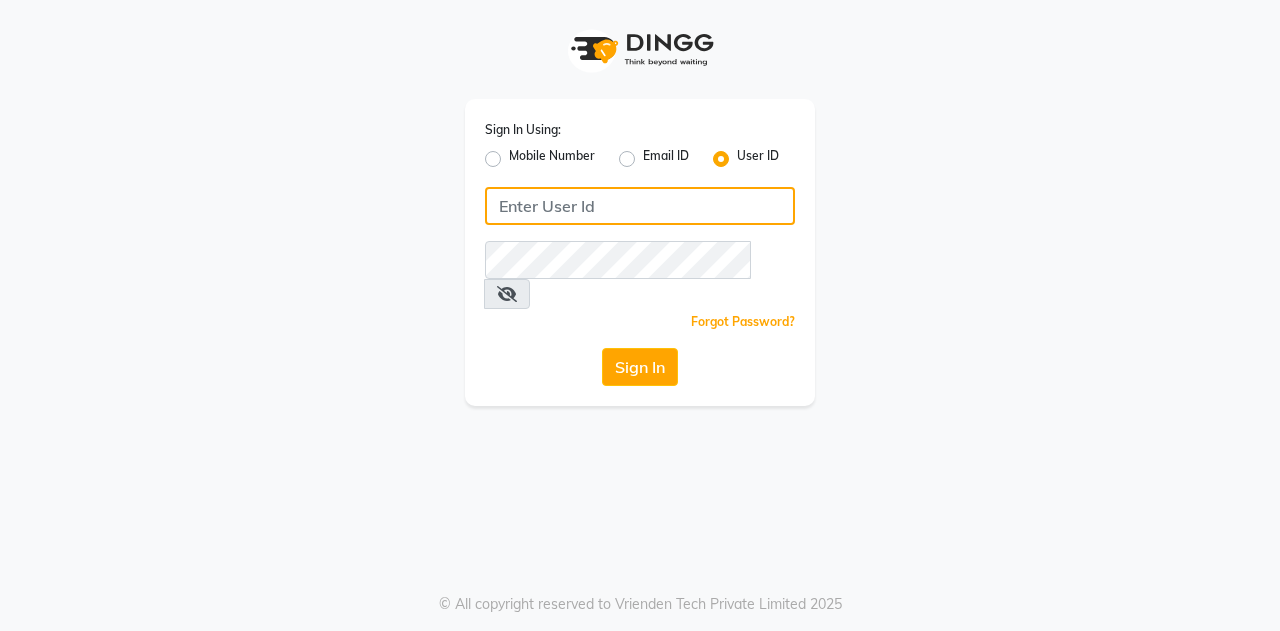 click 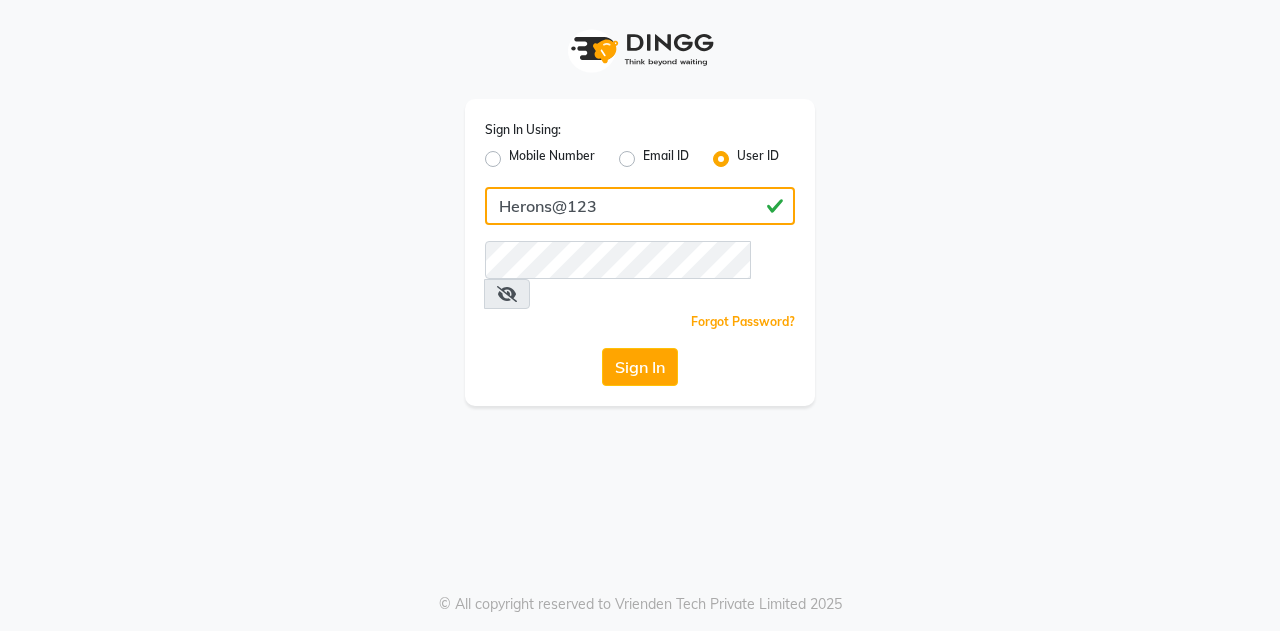 type on "Herons@123" 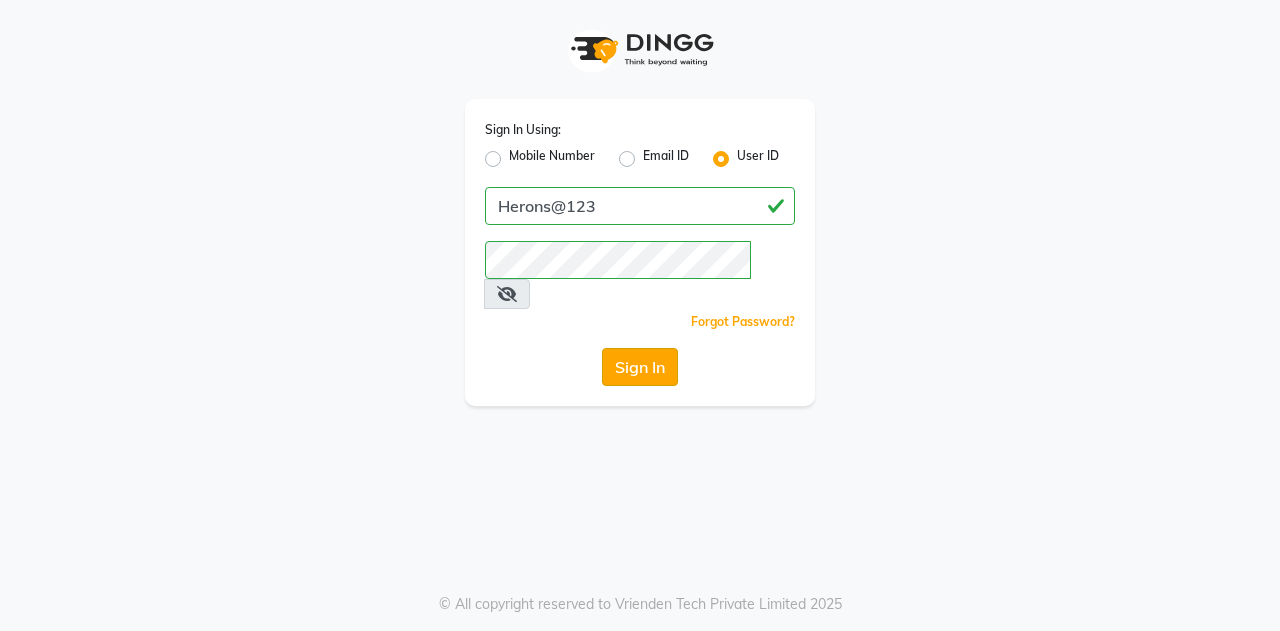 click on "Sign In" 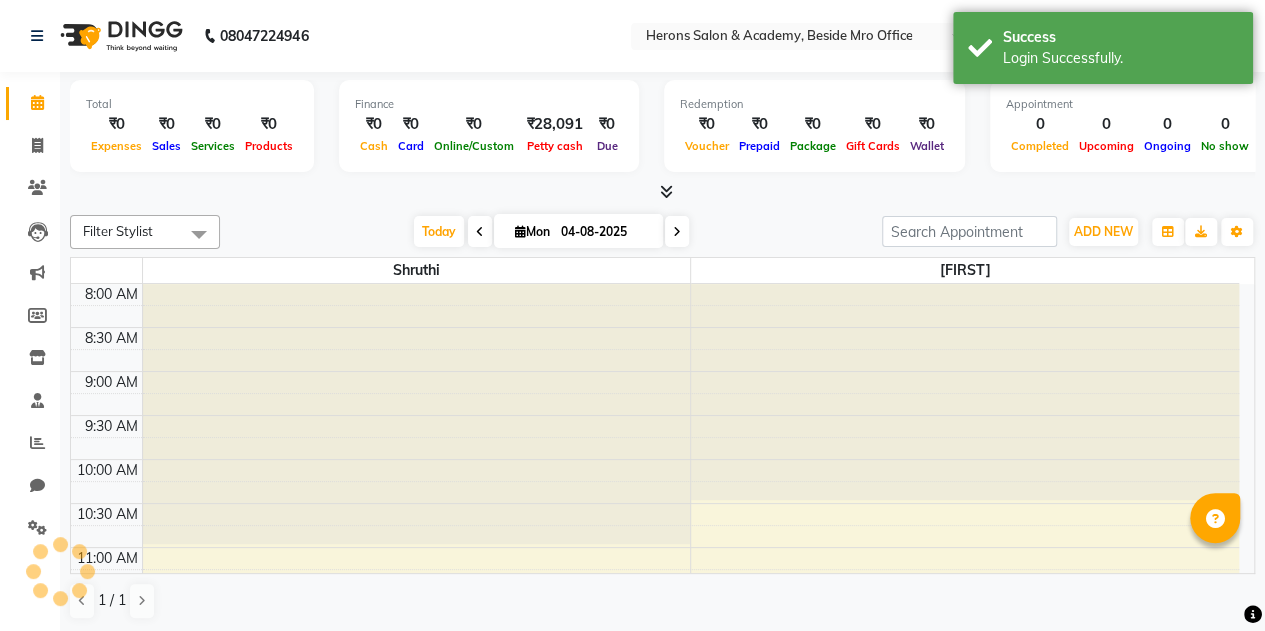 scroll, scrollTop: 0, scrollLeft: 0, axis: both 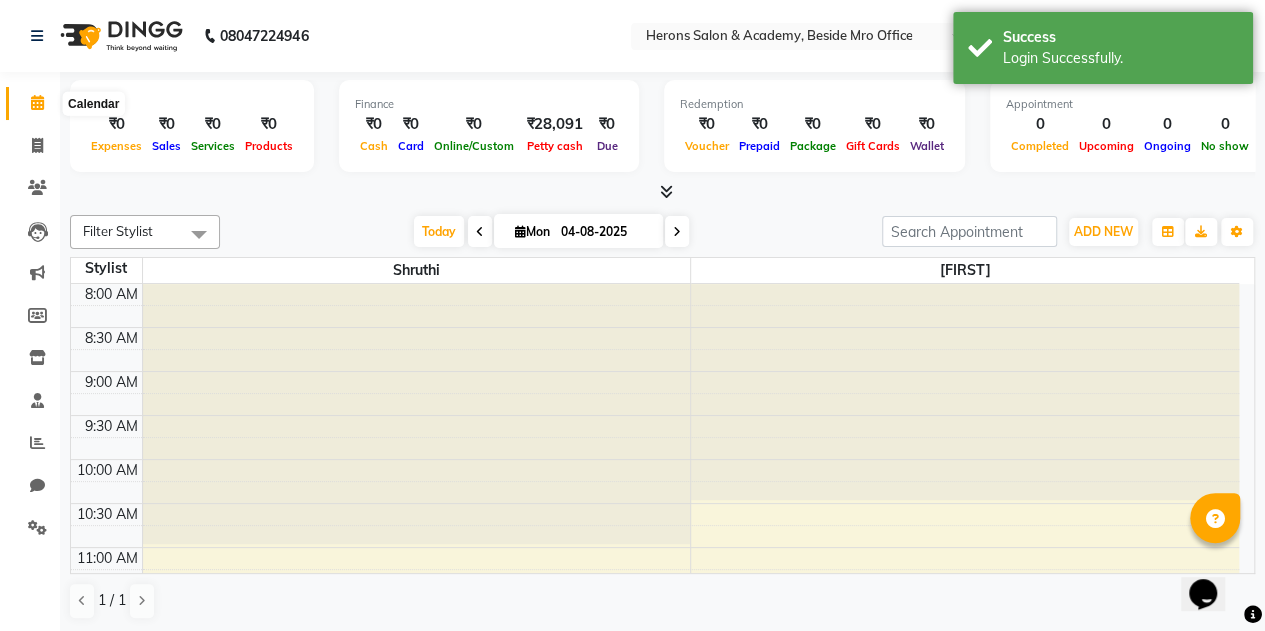 click 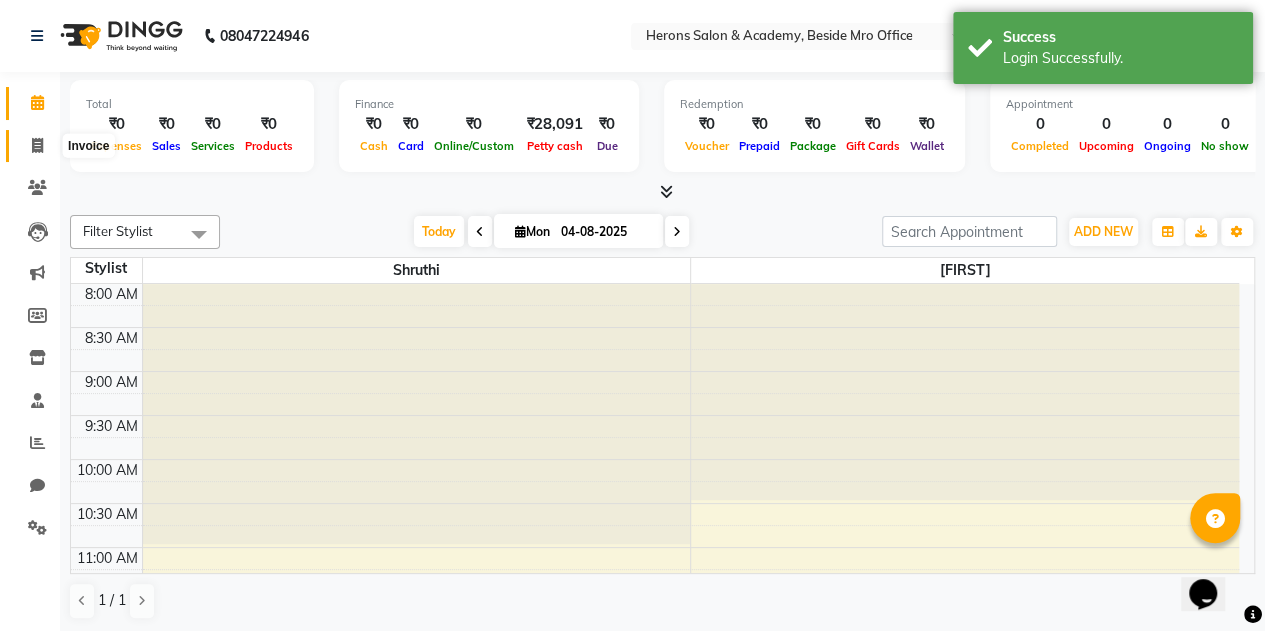 click 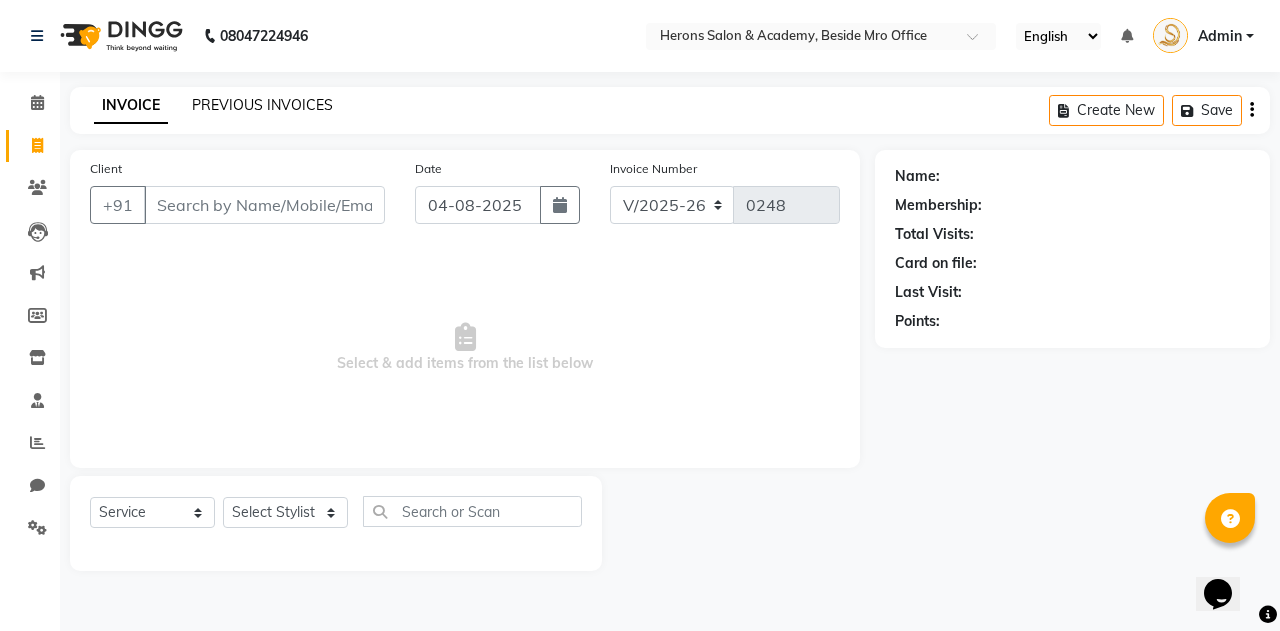 click on "PREVIOUS INVOICES" 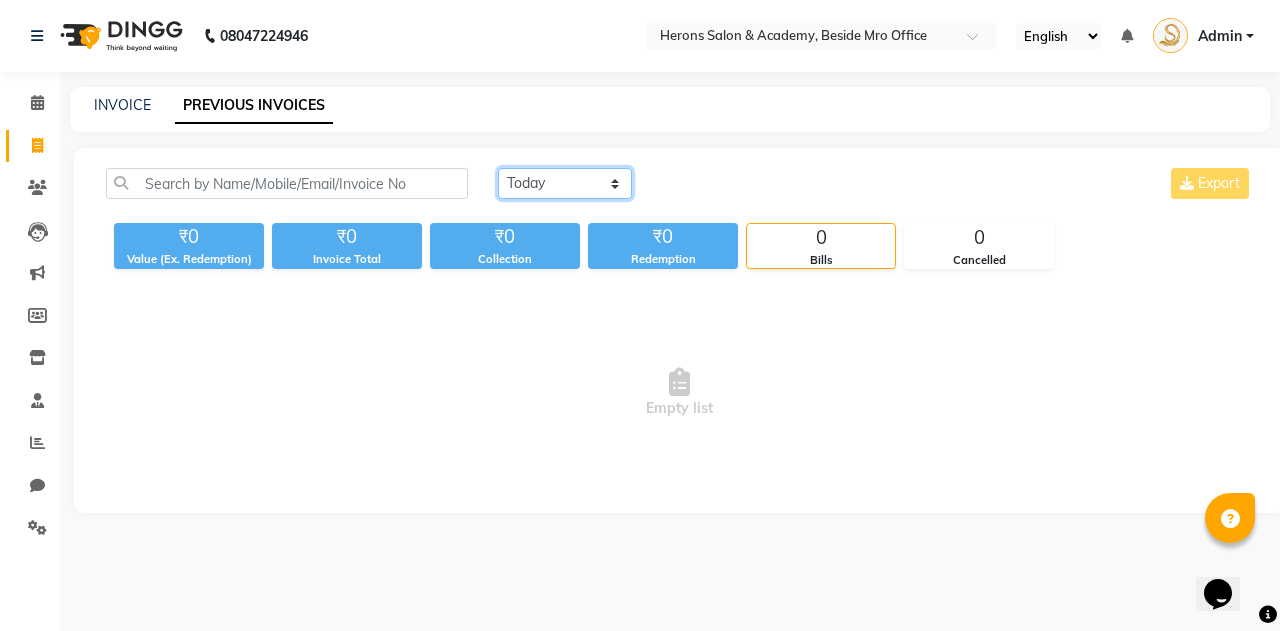 click on "Today Yesterday Custom Range" 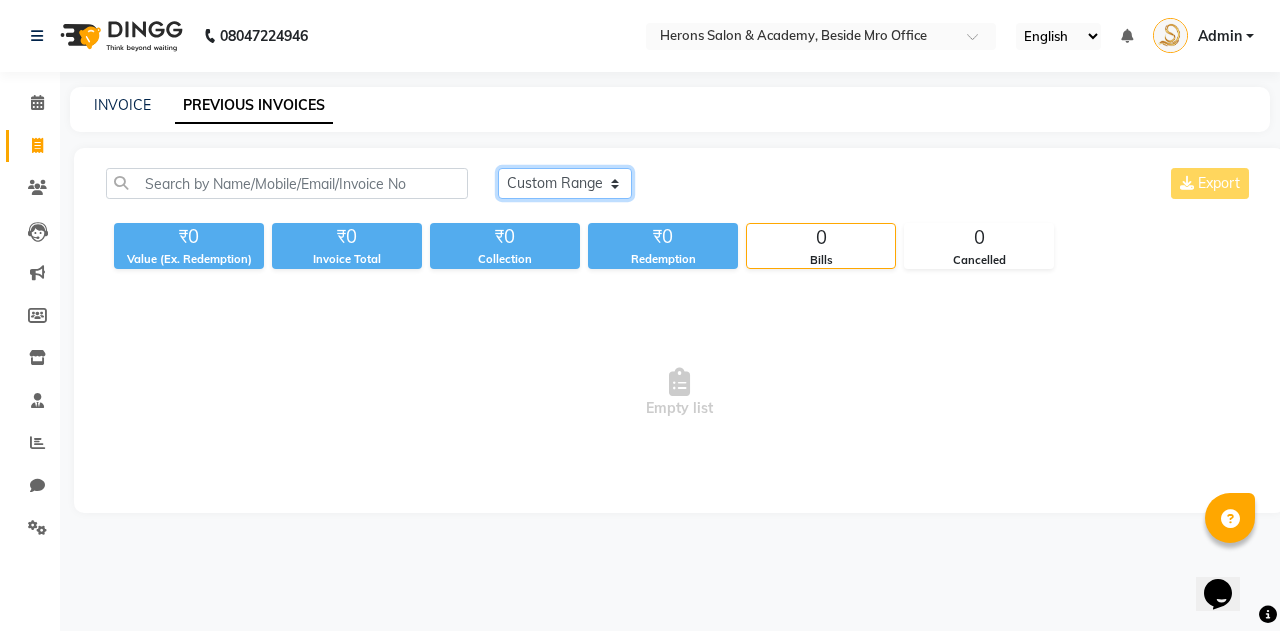 click on "Today Yesterday Custom Range" 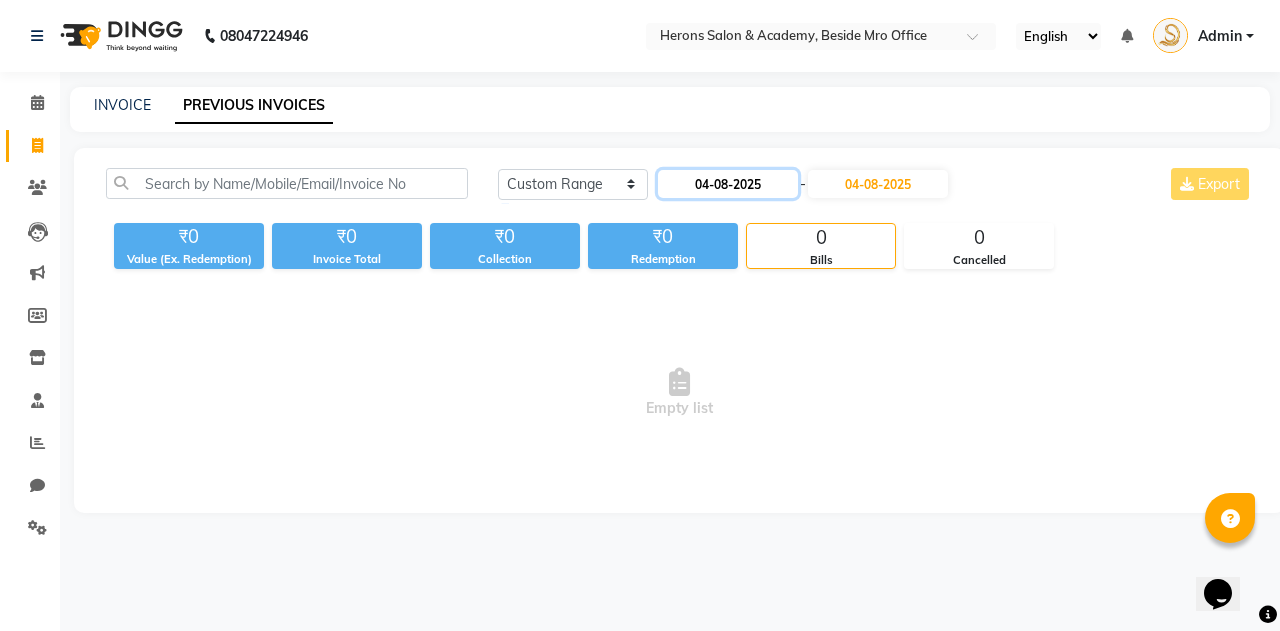 click on "04-08-2025" 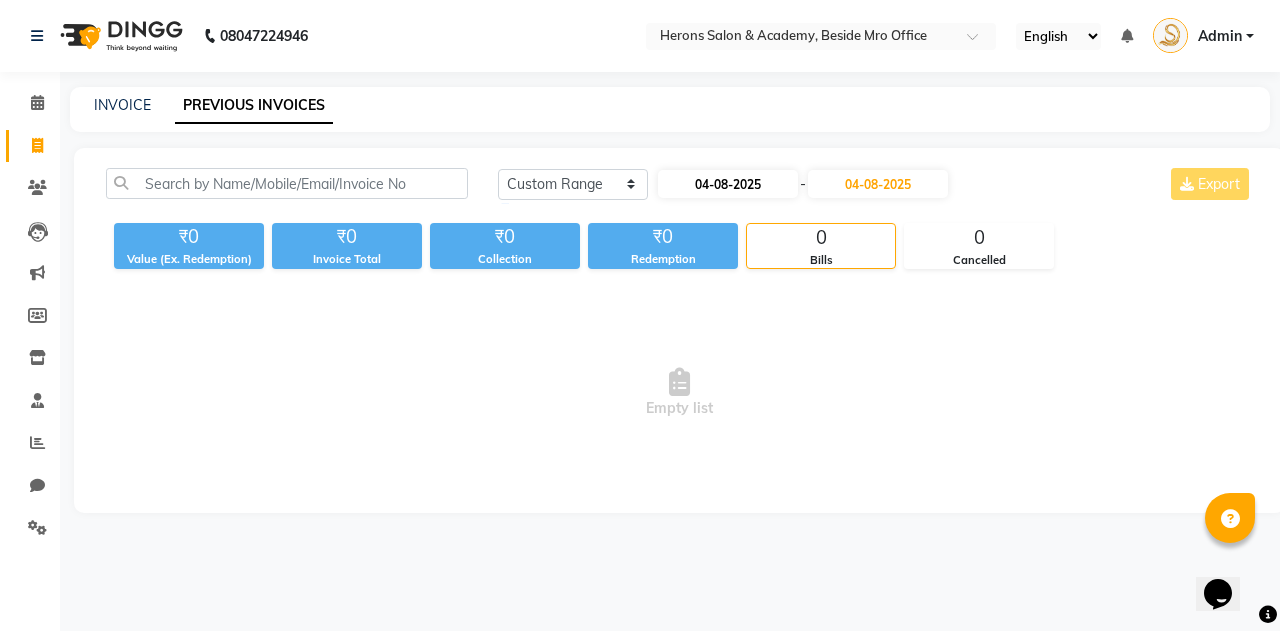 select on "8" 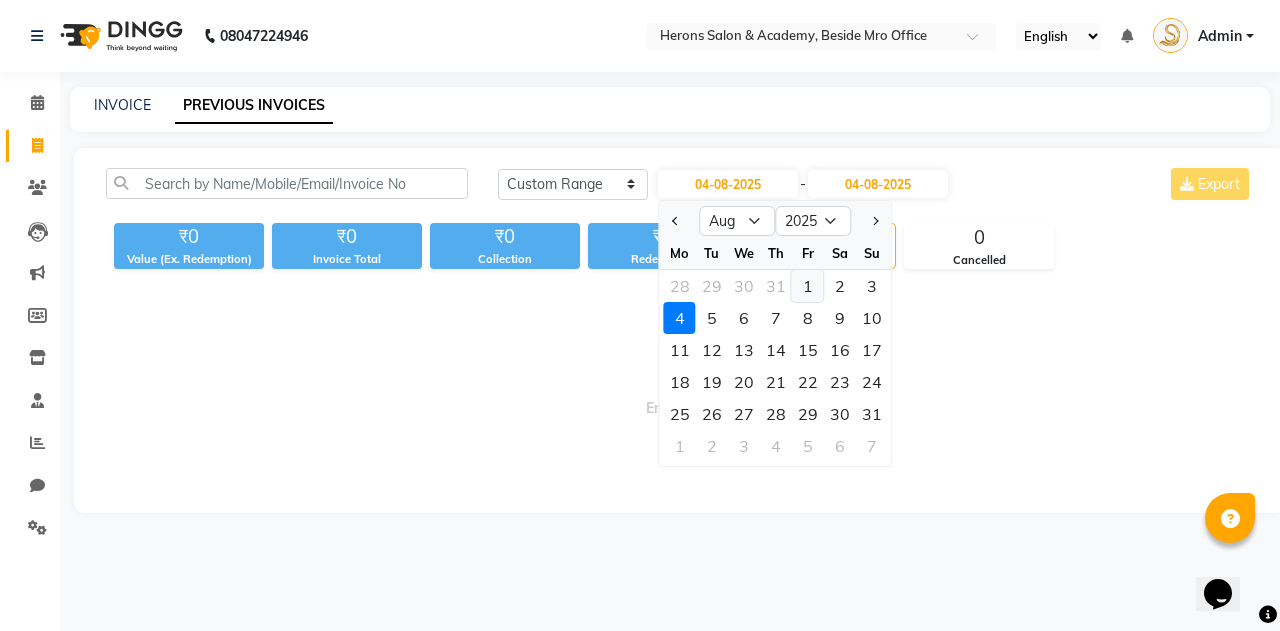 click on "1" 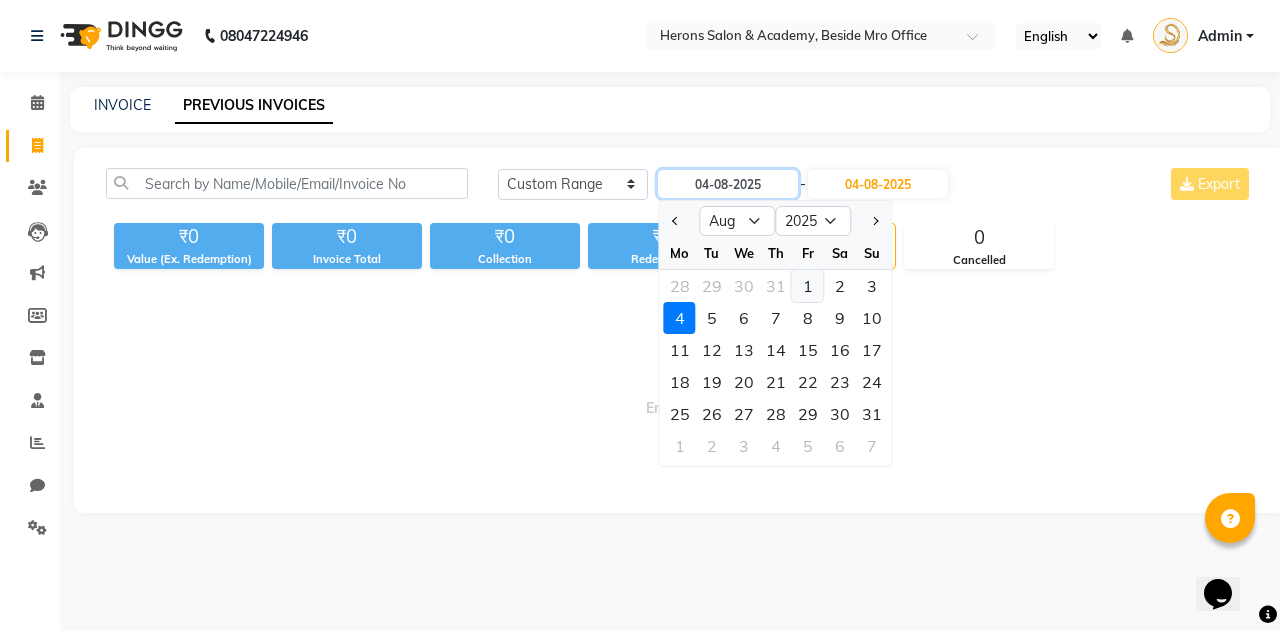 type on "01-08-2025" 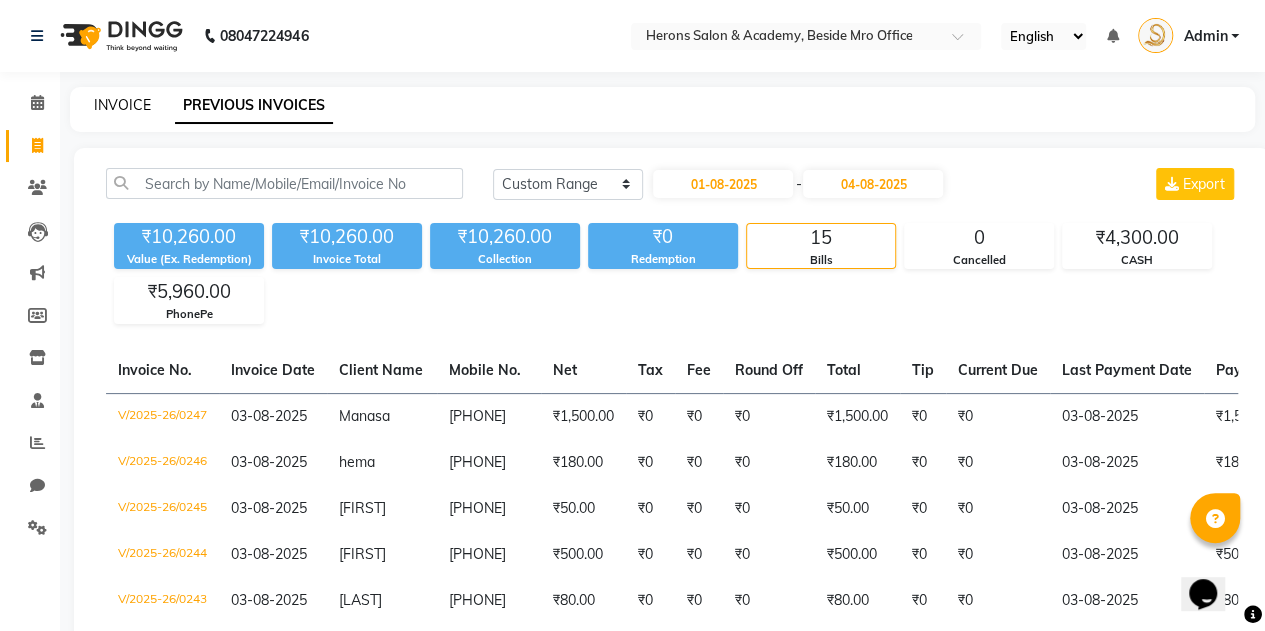 click on "INVOICE" 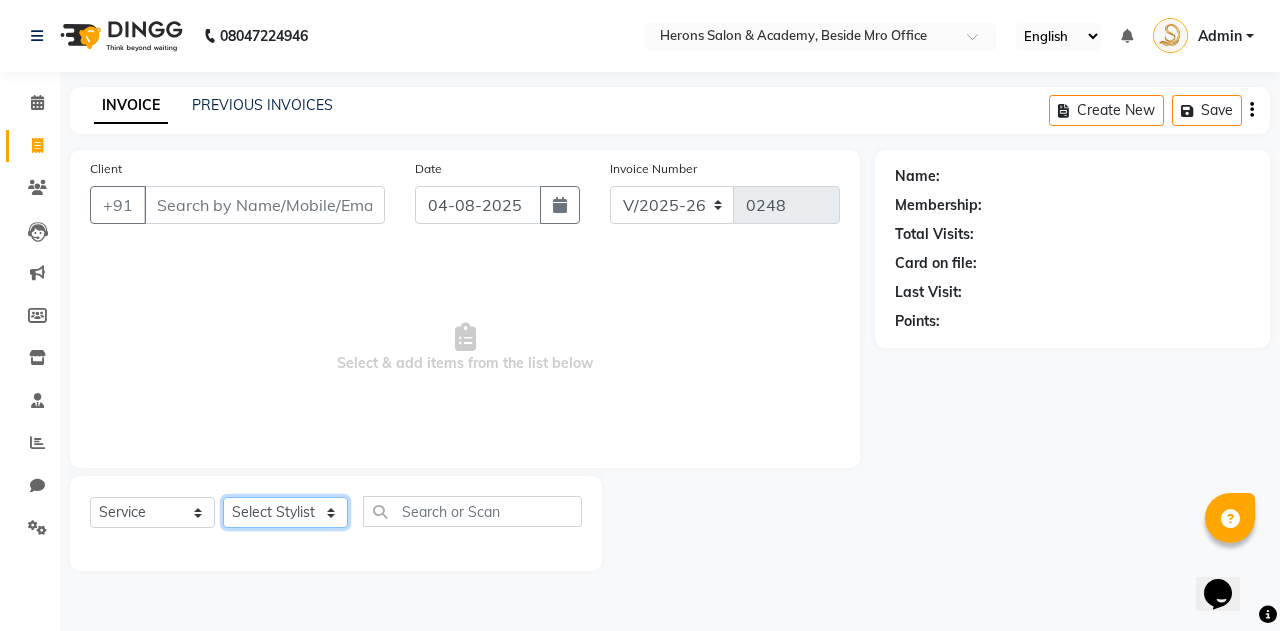 click on "Select Stylist [FIRST] [LAST]" 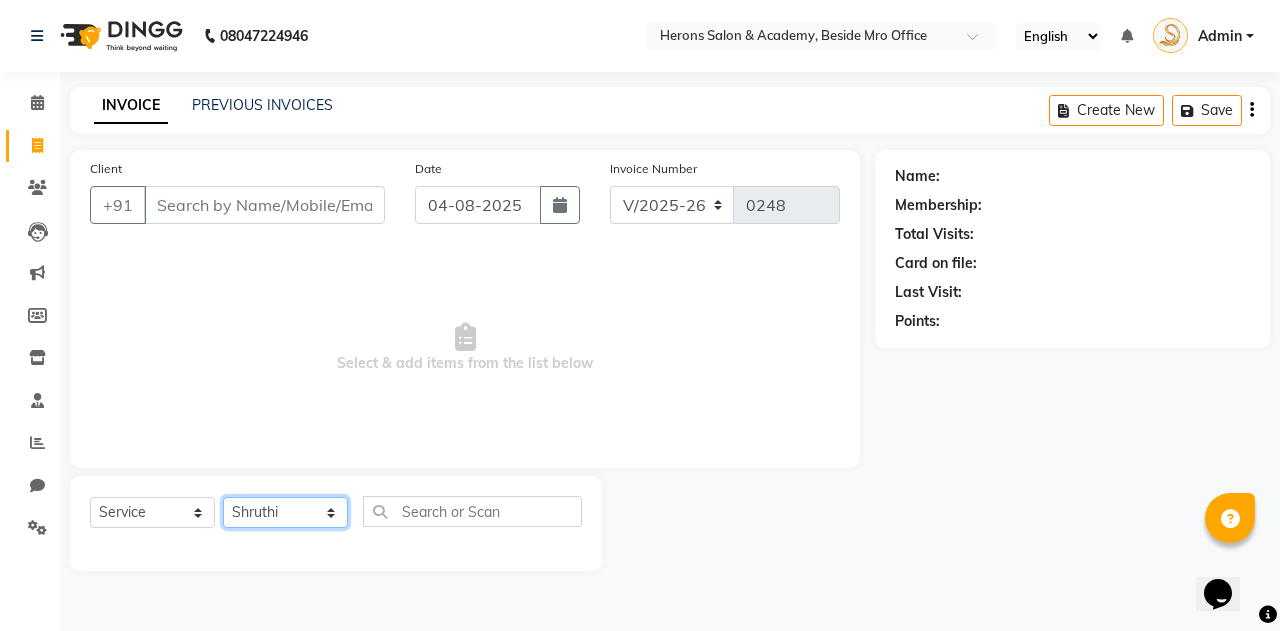 click on "Select Stylist [FIRST] [LAST]" 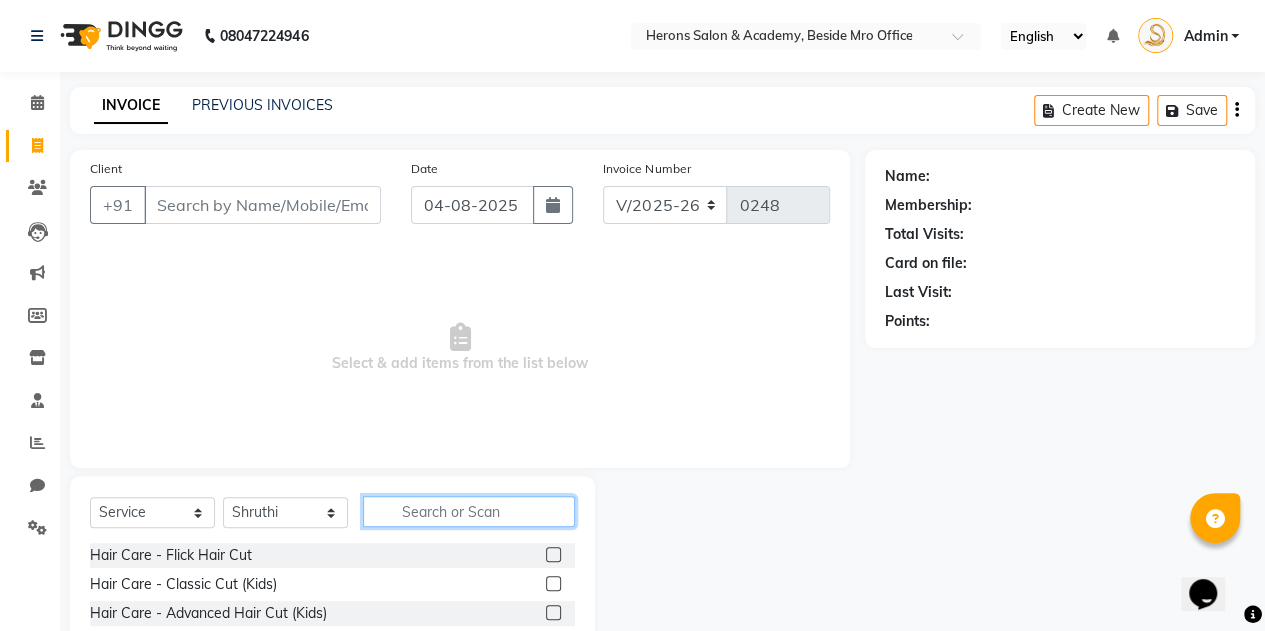 click 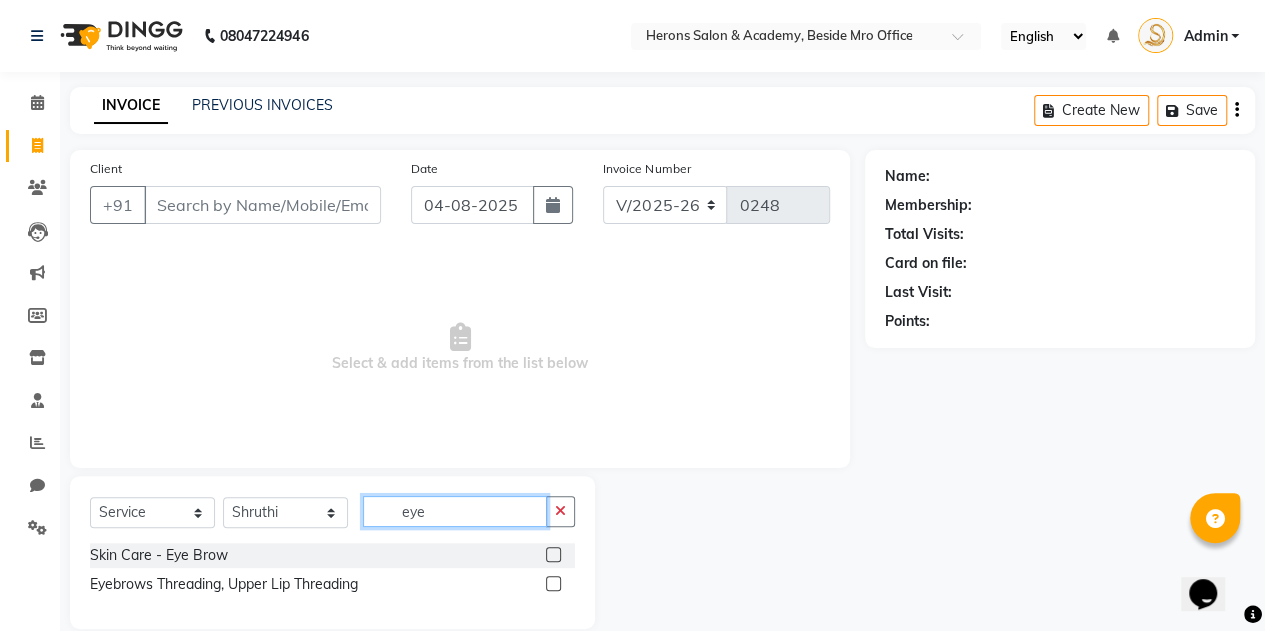 type on "eye" 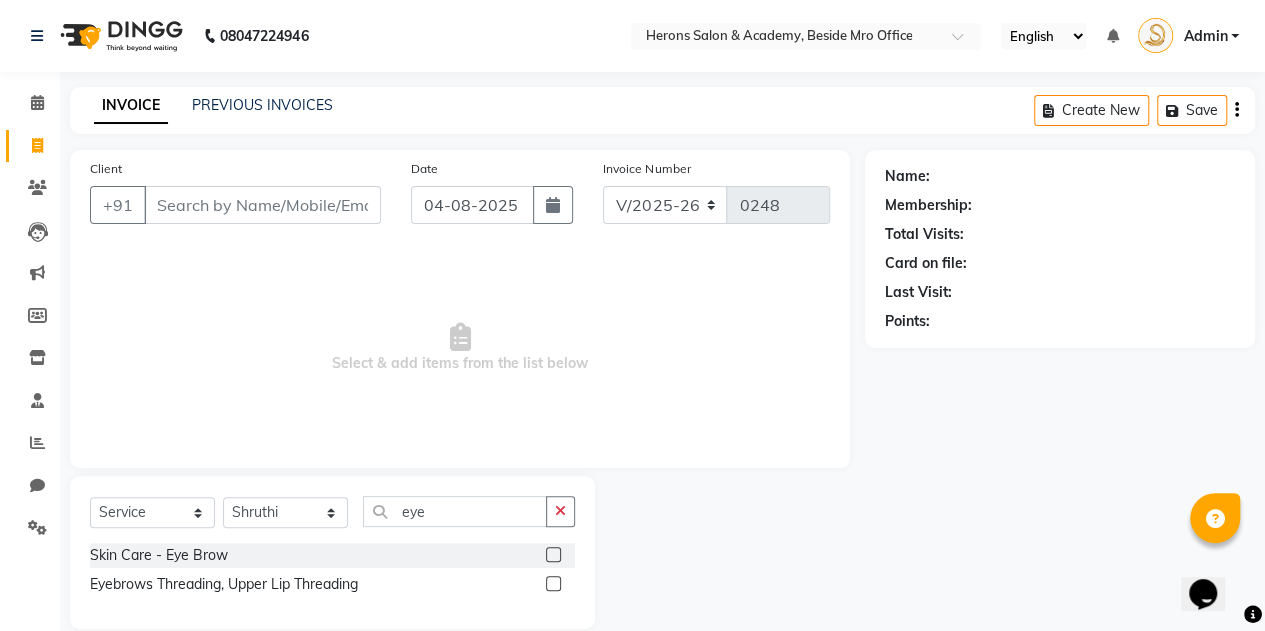 click 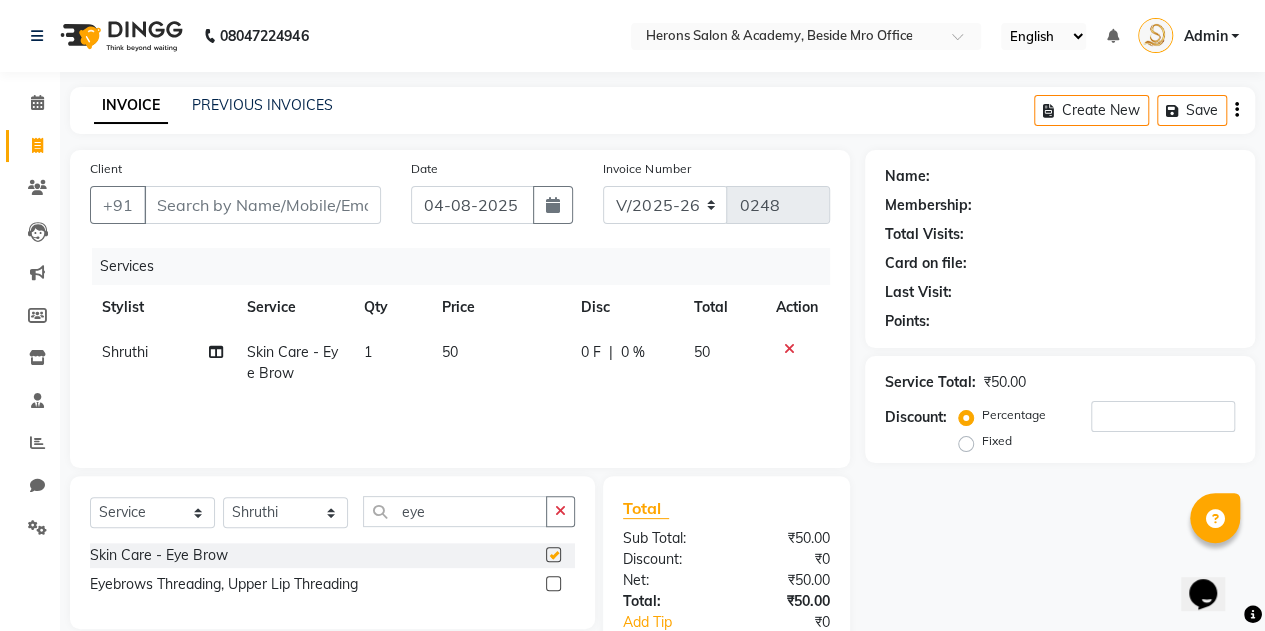 checkbox on "false" 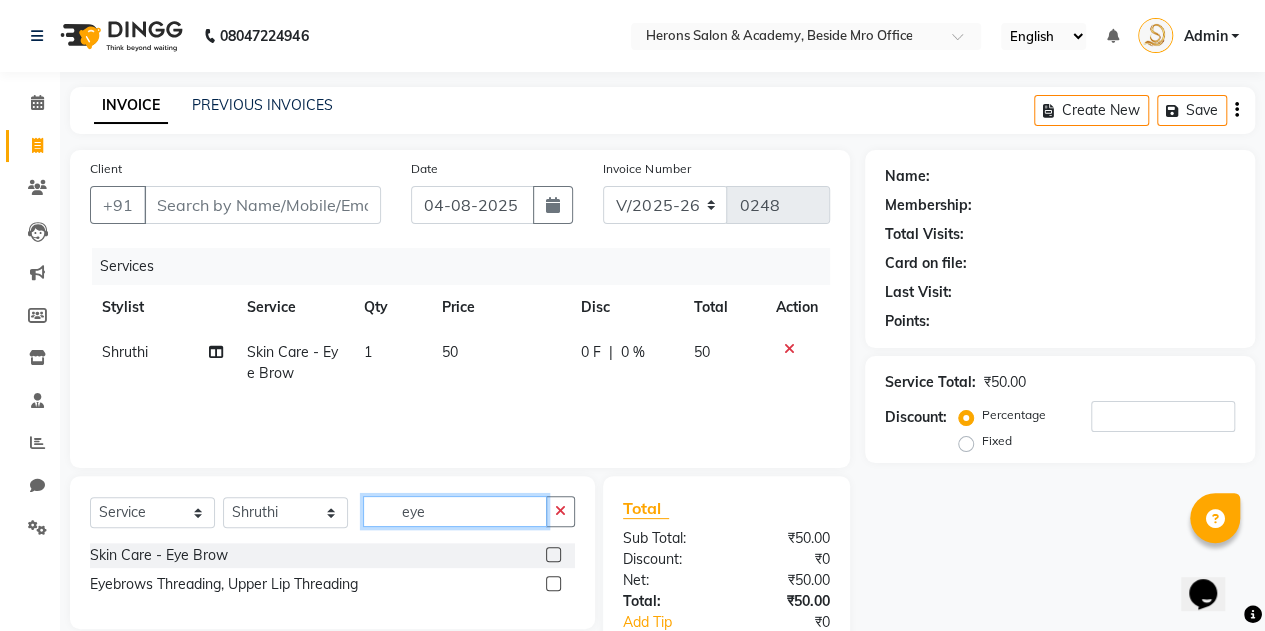 click on "eye" 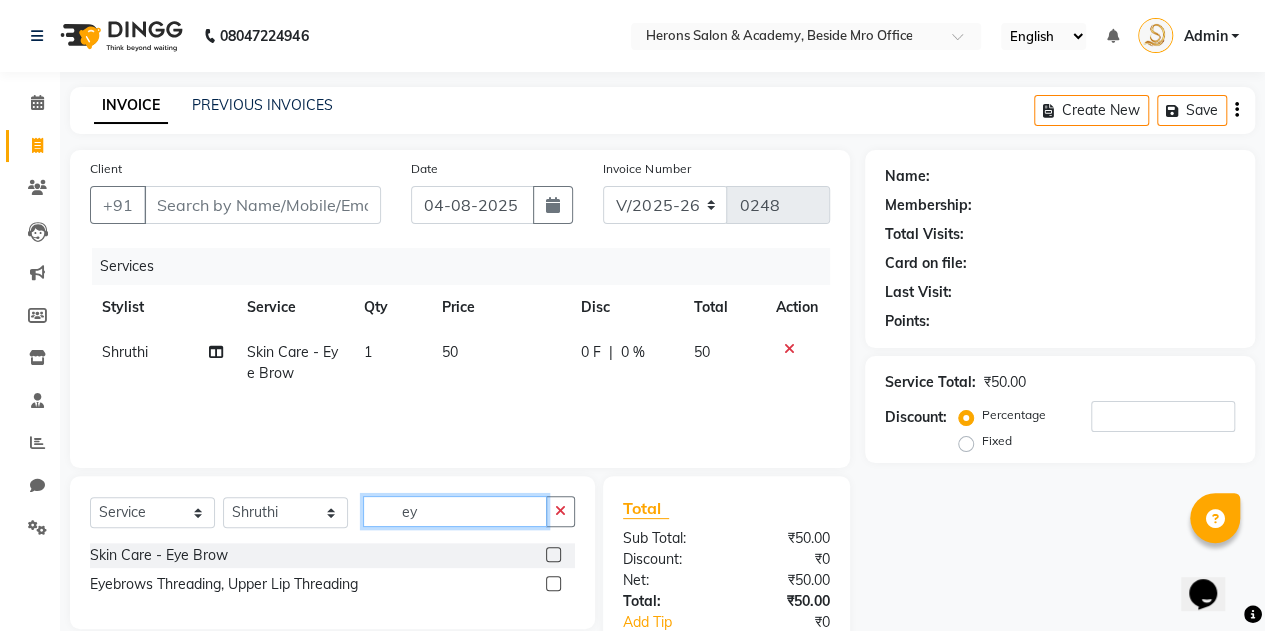 type on "e" 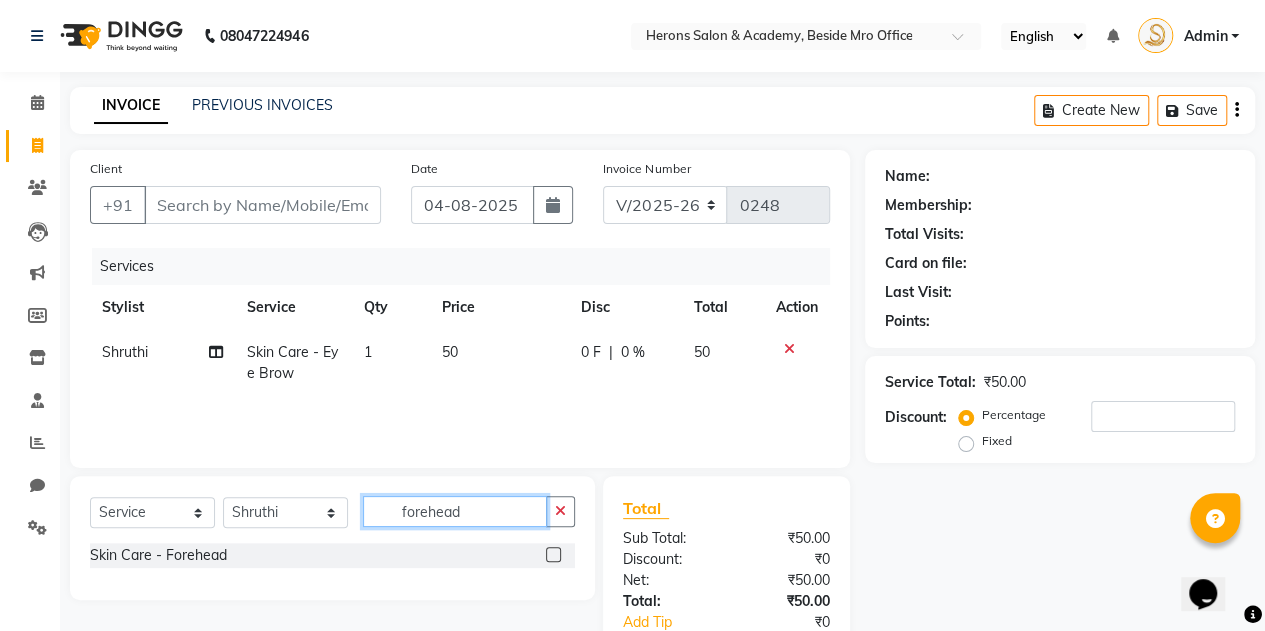 type on "forehead" 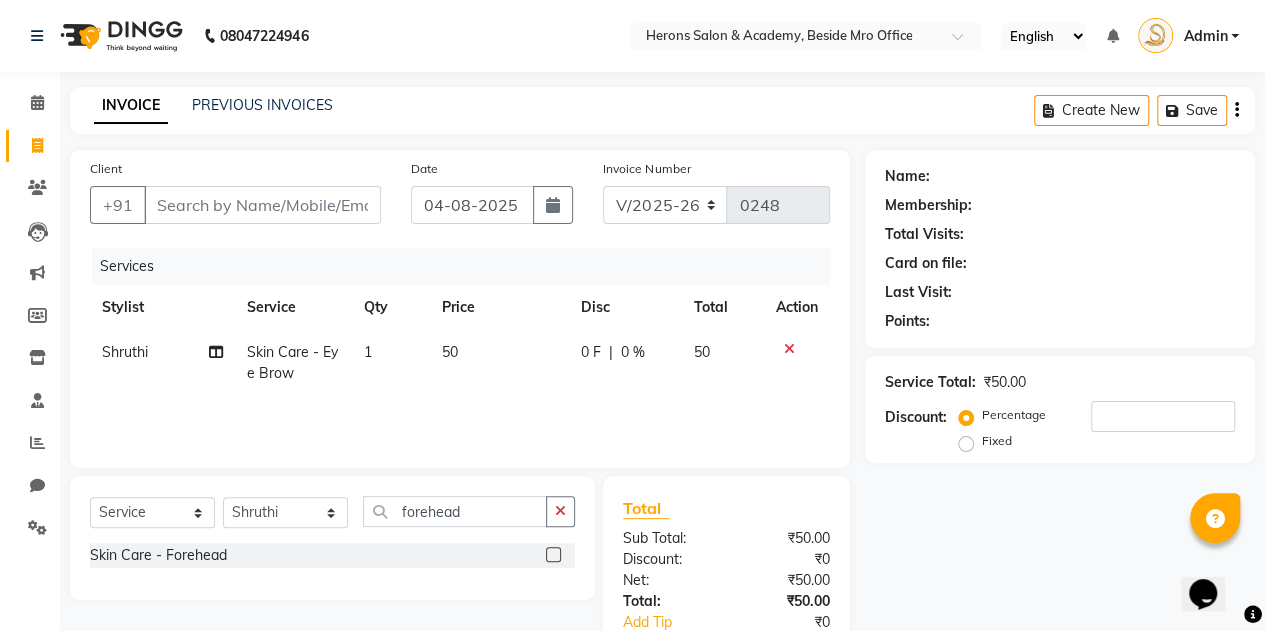click 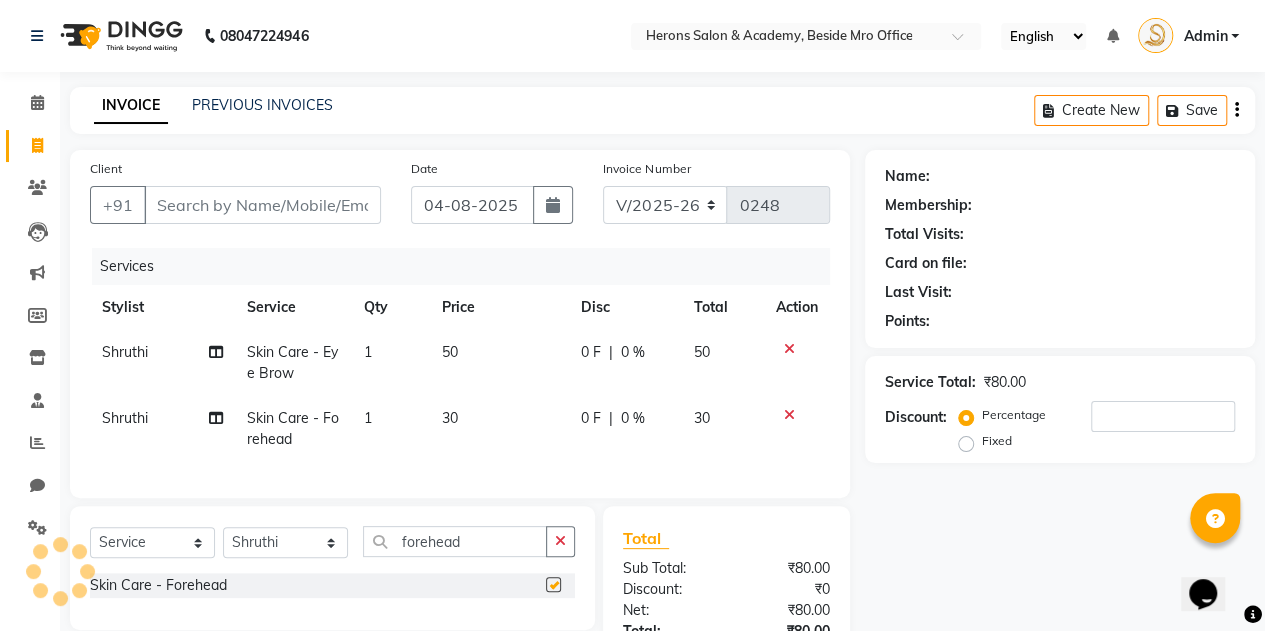 checkbox on "false" 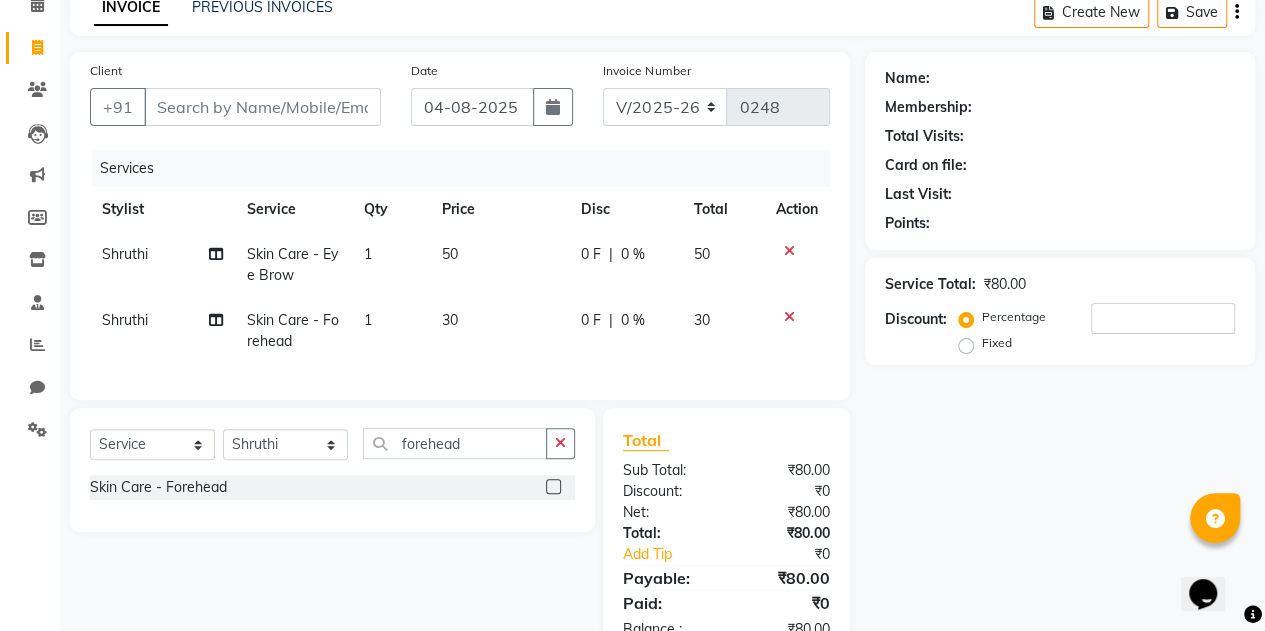 scroll, scrollTop: 170, scrollLeft: 0, axis: vertical 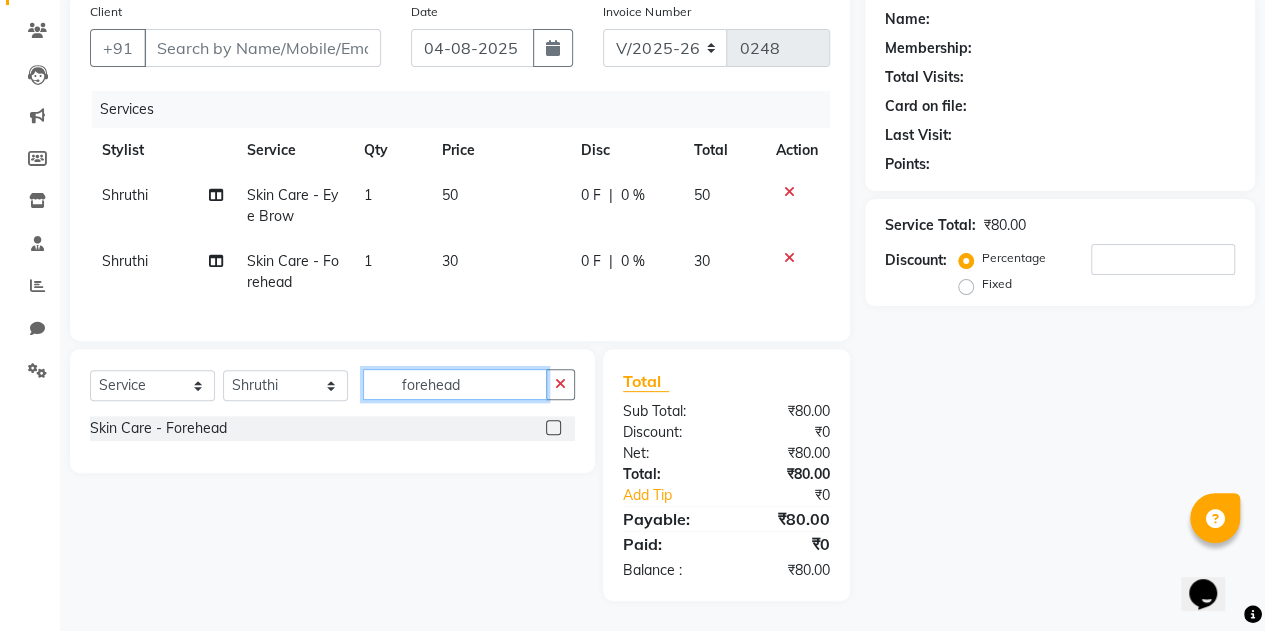 click on "forehead" 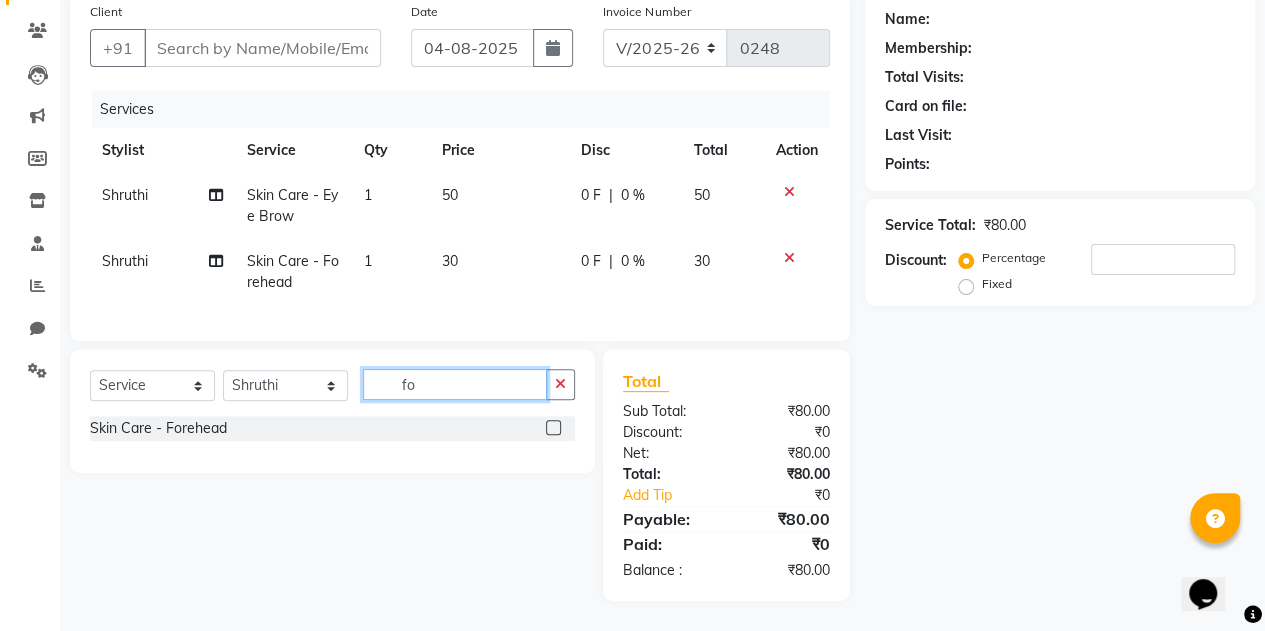type on "f" 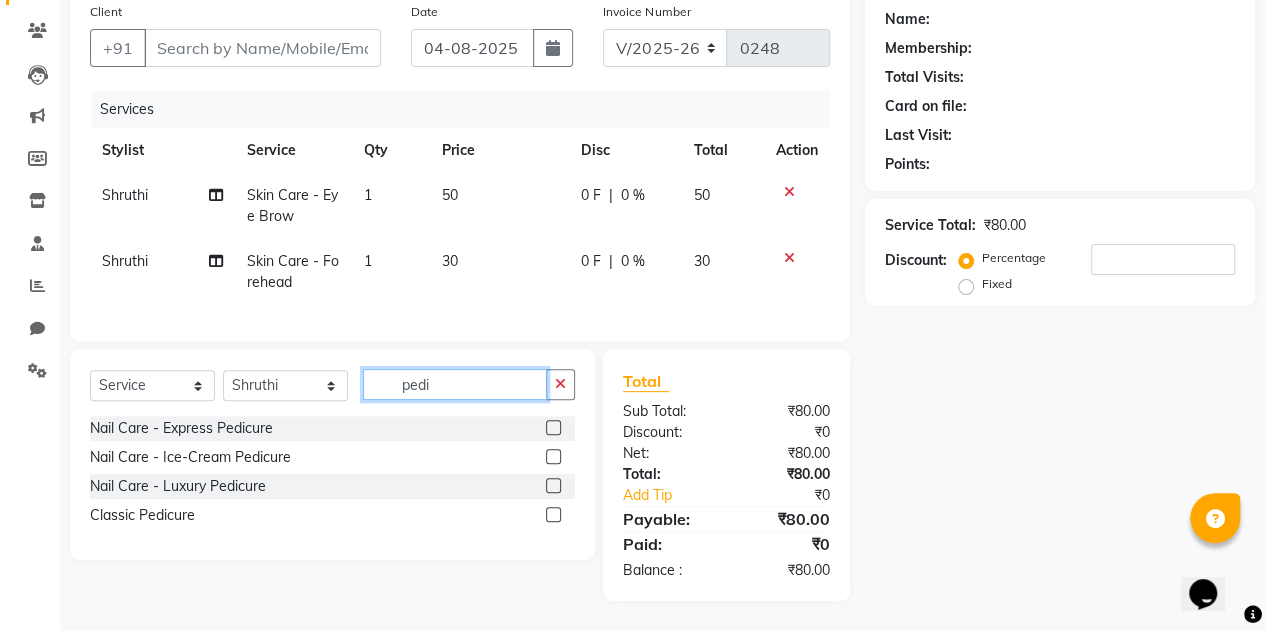 type on "pedi" 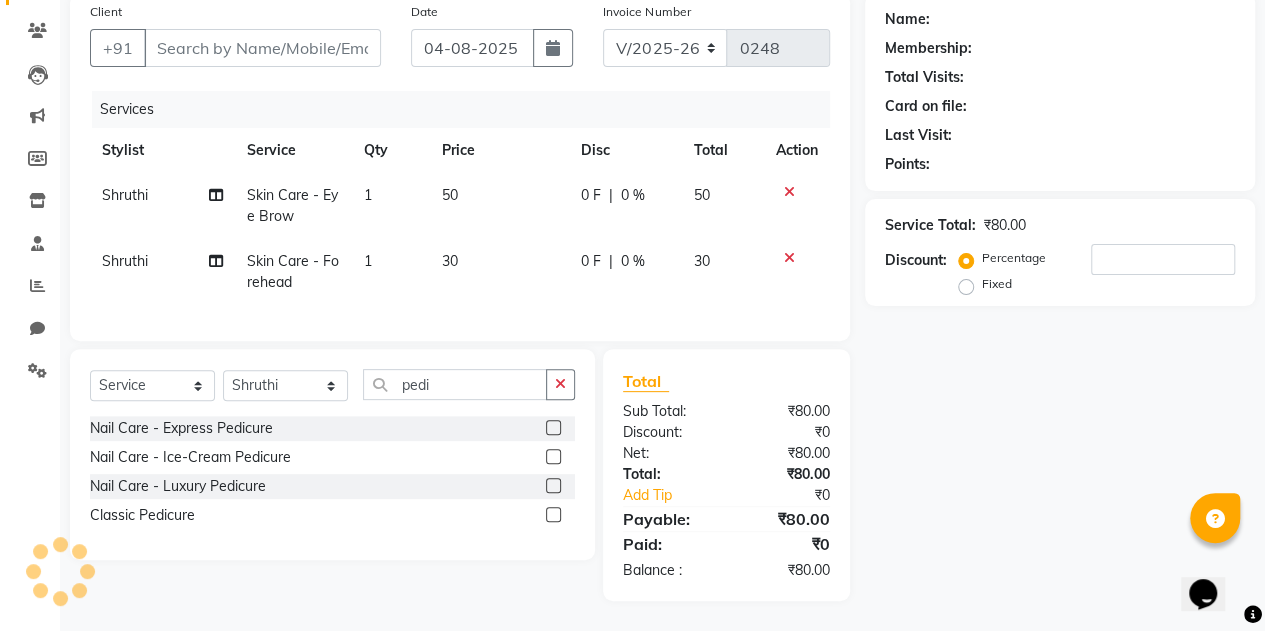 click 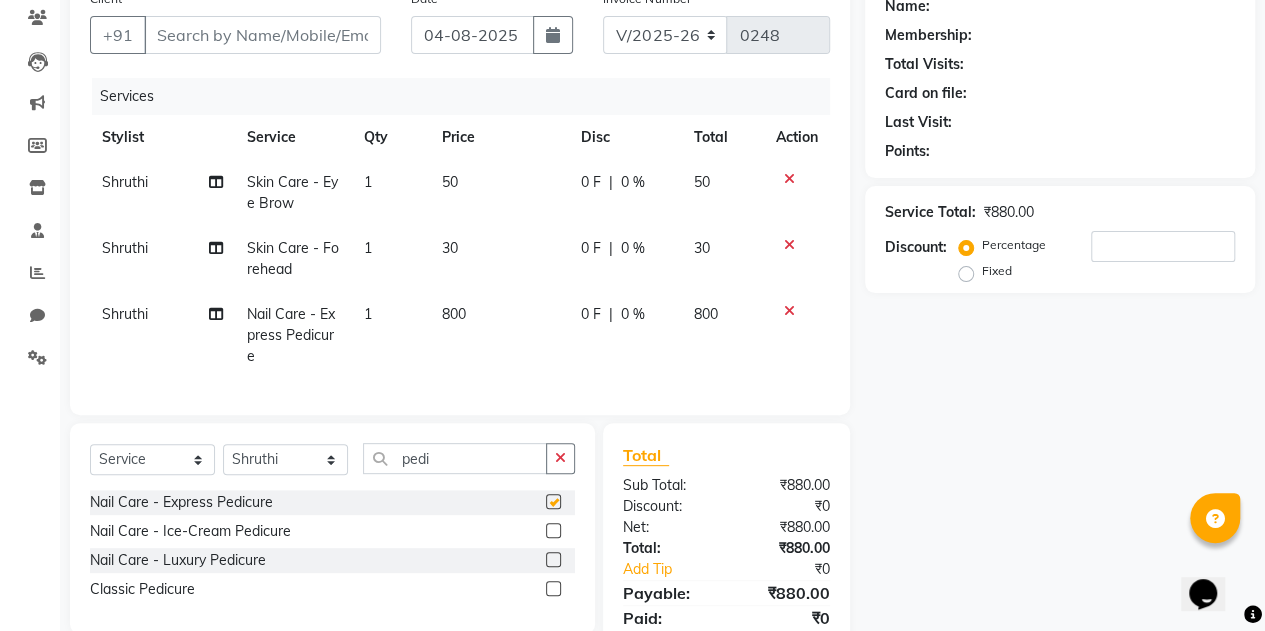checkbox on "false" 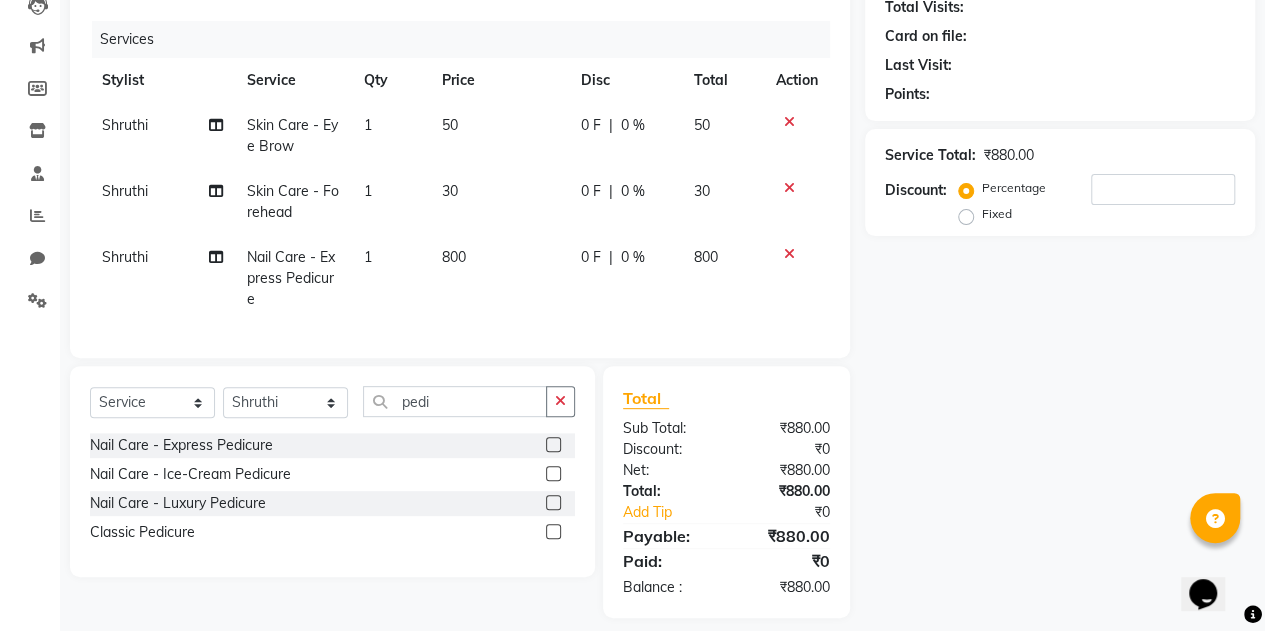 scroll, scrollTop: 228, scrollLeft: 0, axis: vertical 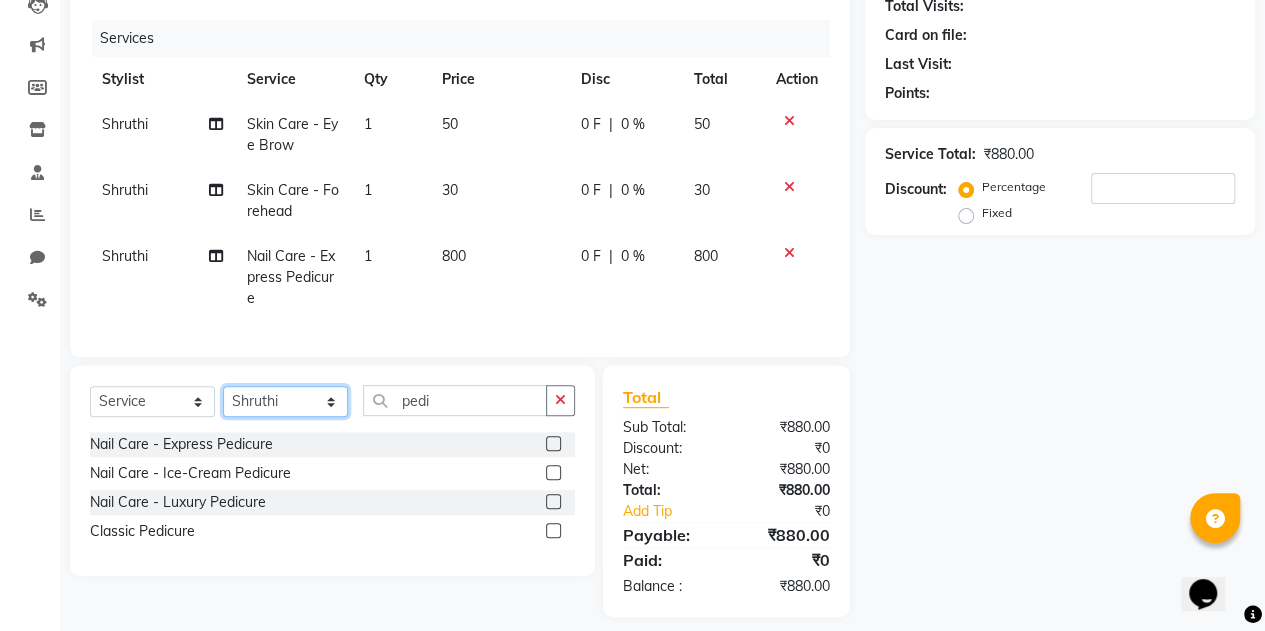 click on "Select Stylist [FIRST] [LAST]" 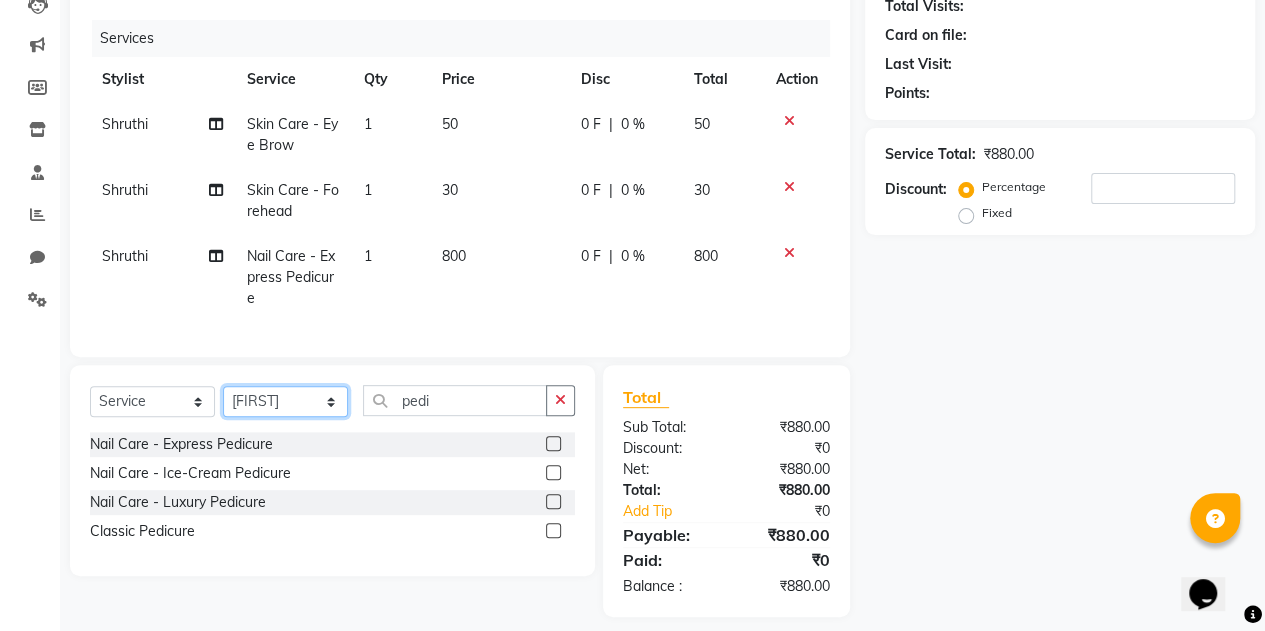 click on "Select Stylist [FIRST] [LAST]" 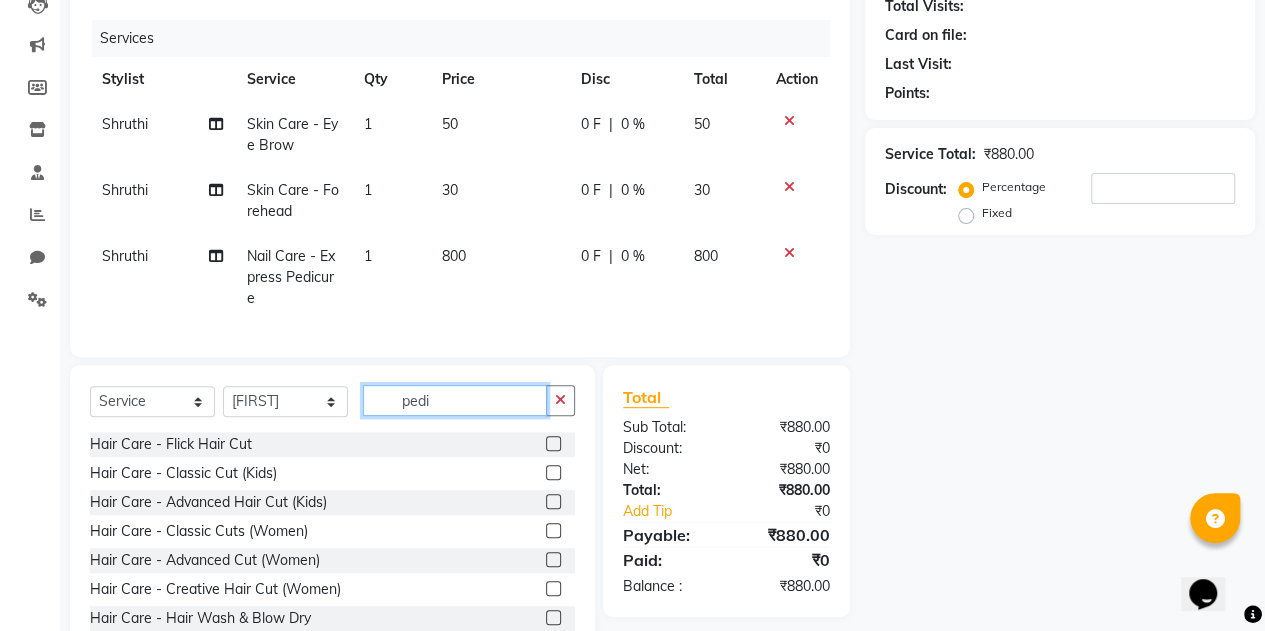click on "pedi" 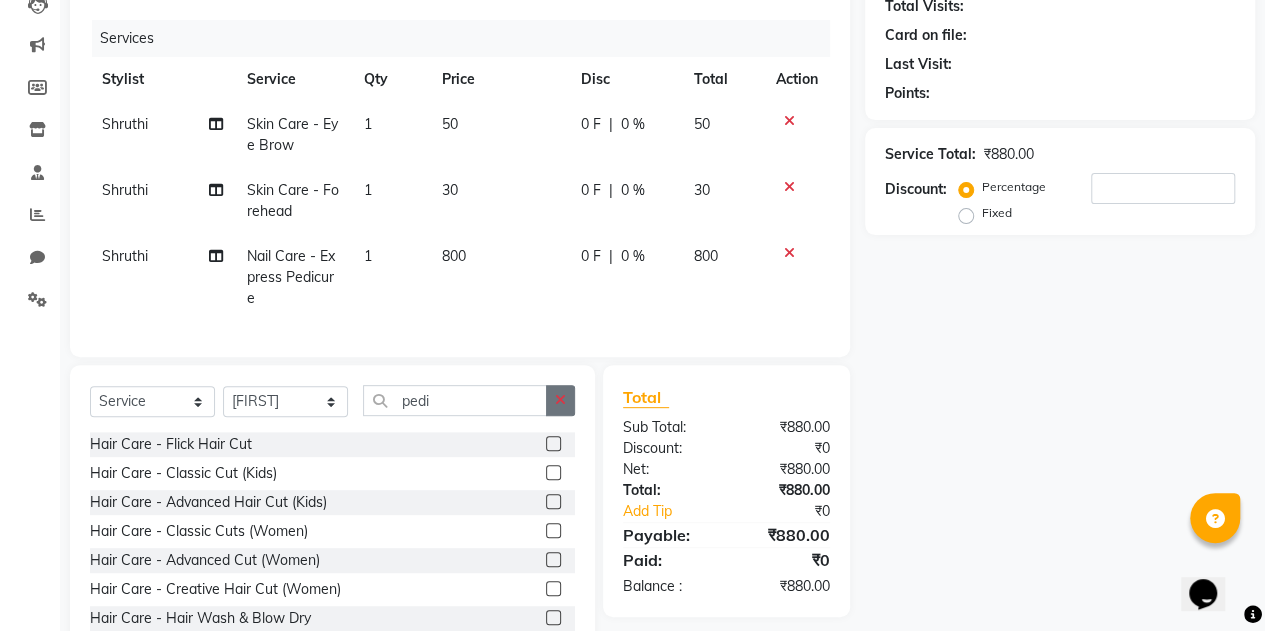 click 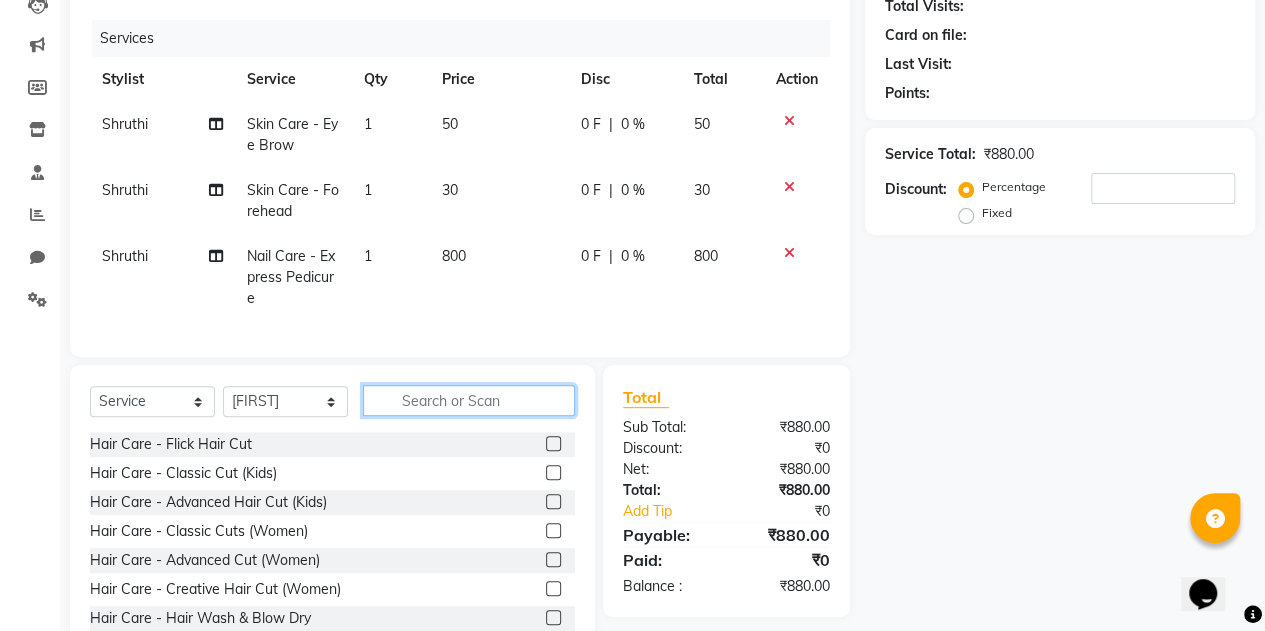 click 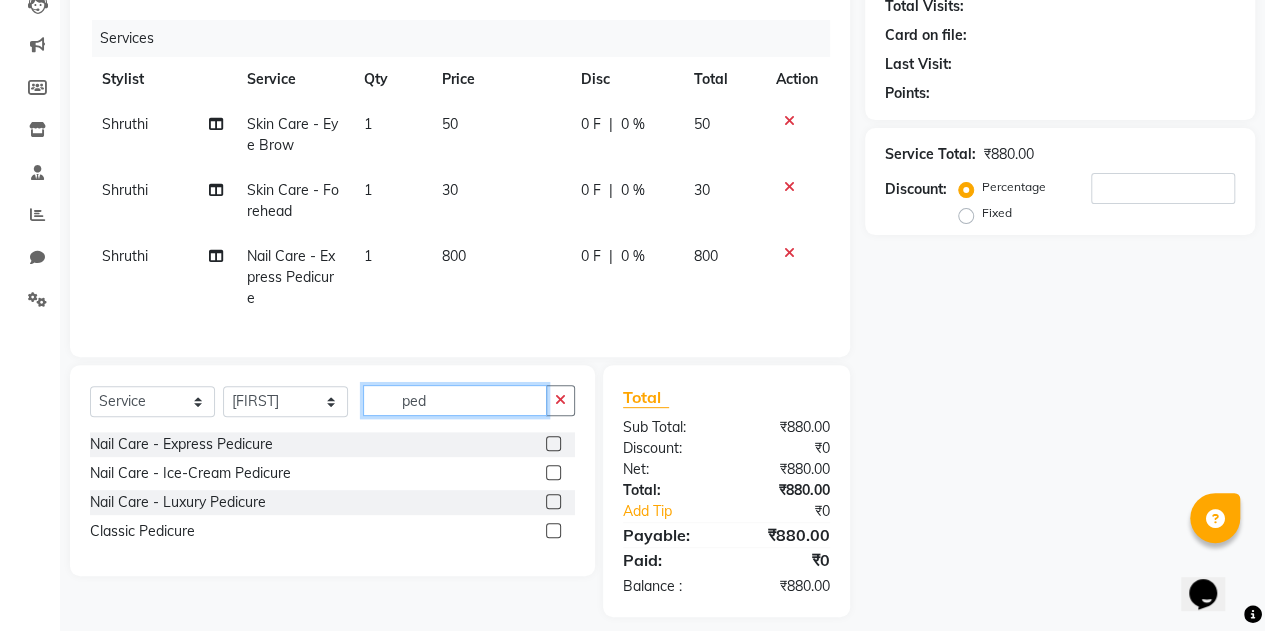 type on "ped" 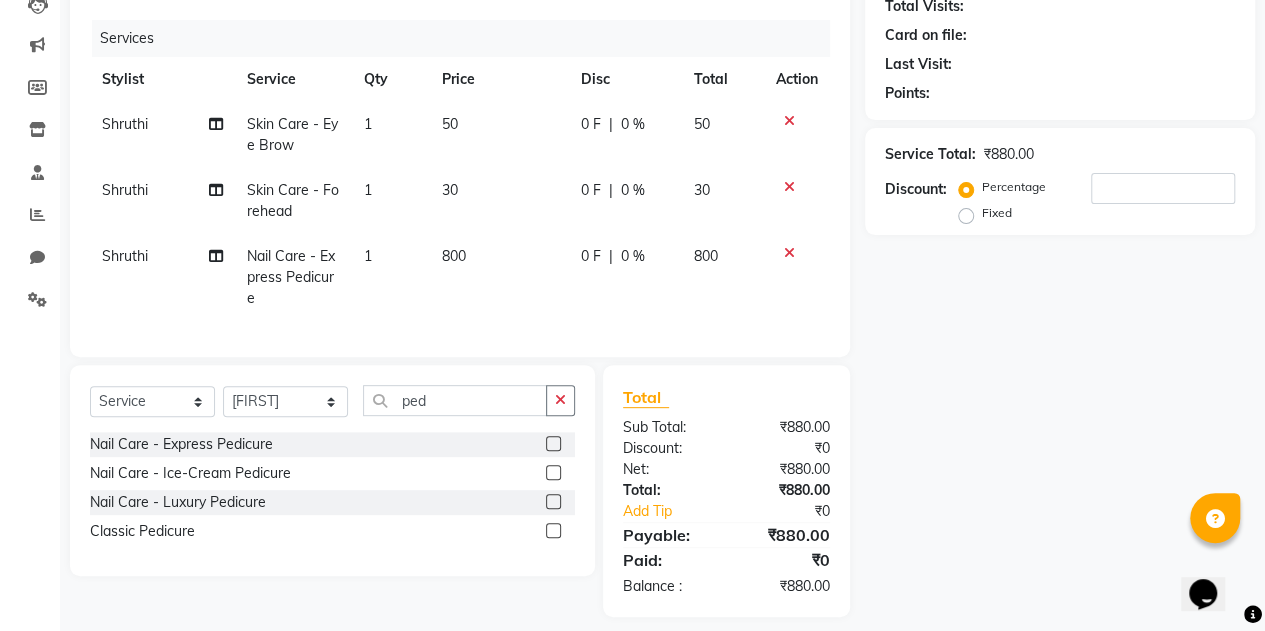 click 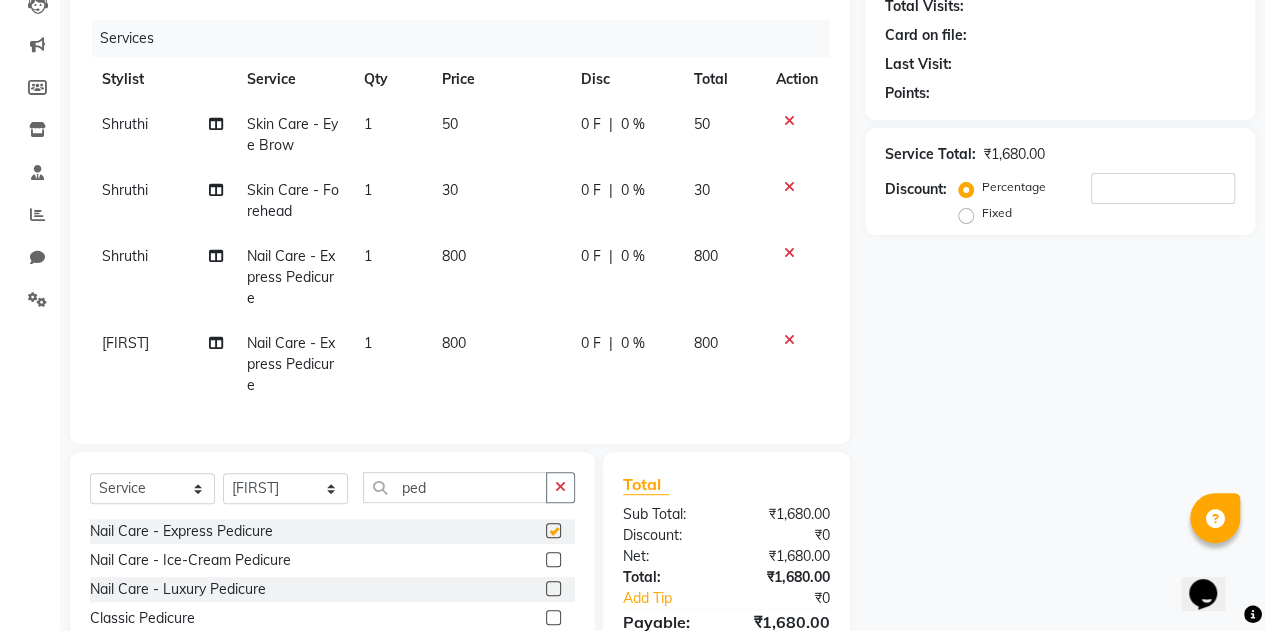 checkbox on "false" 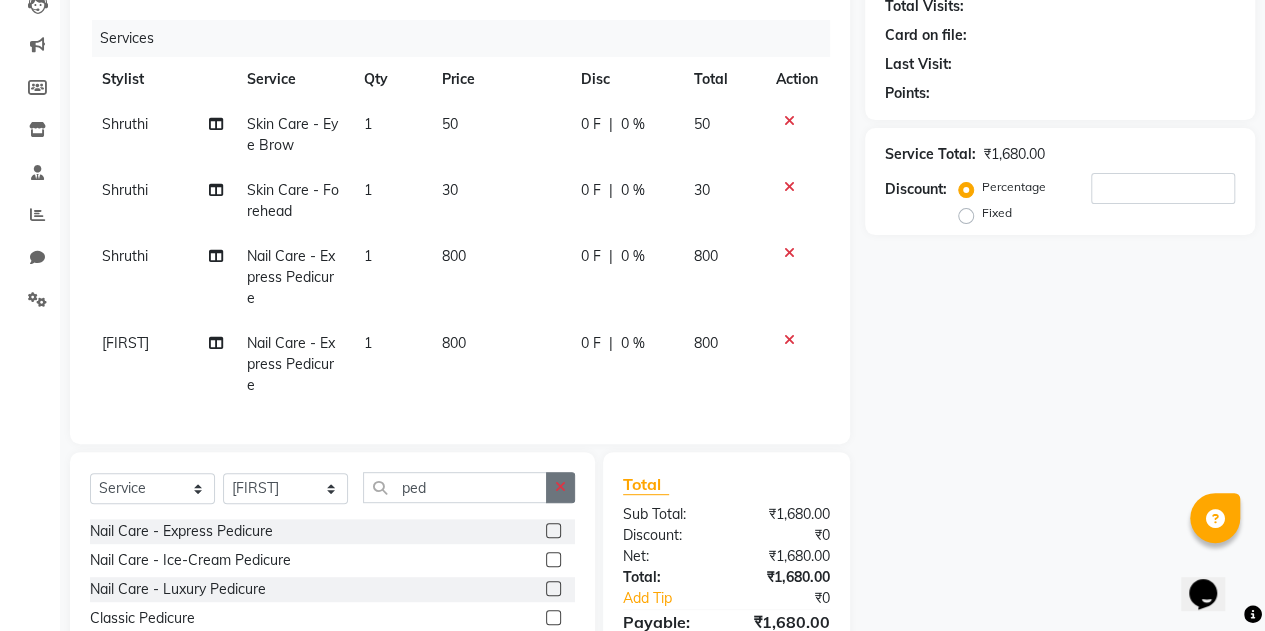 click 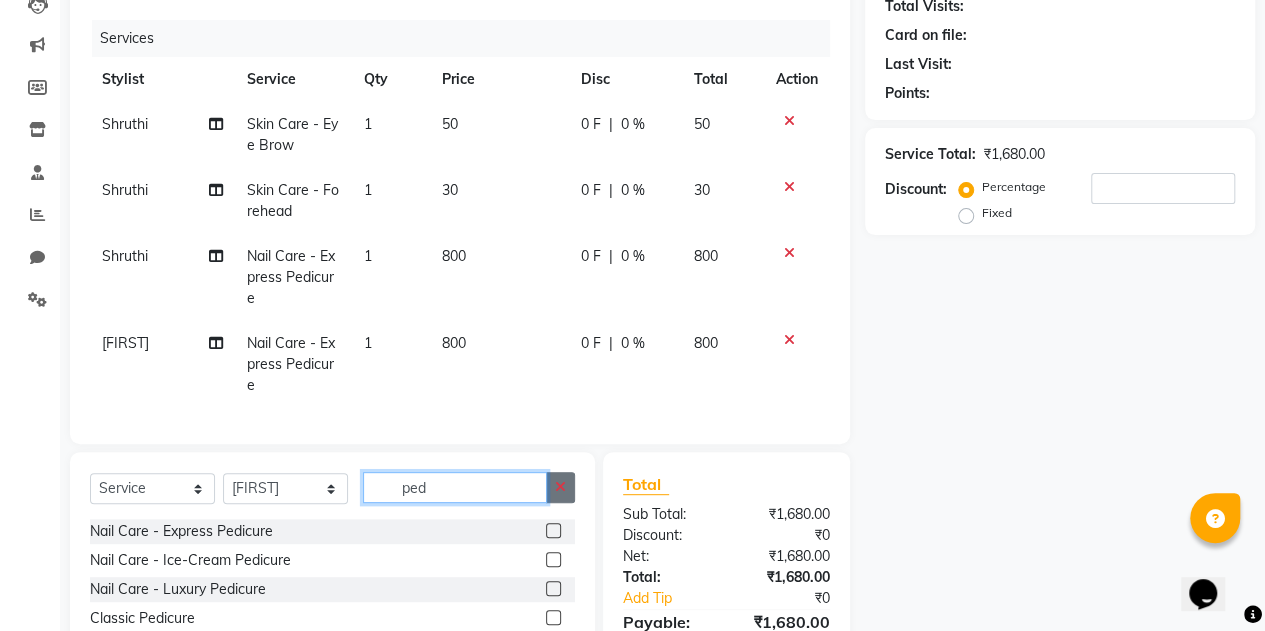 type 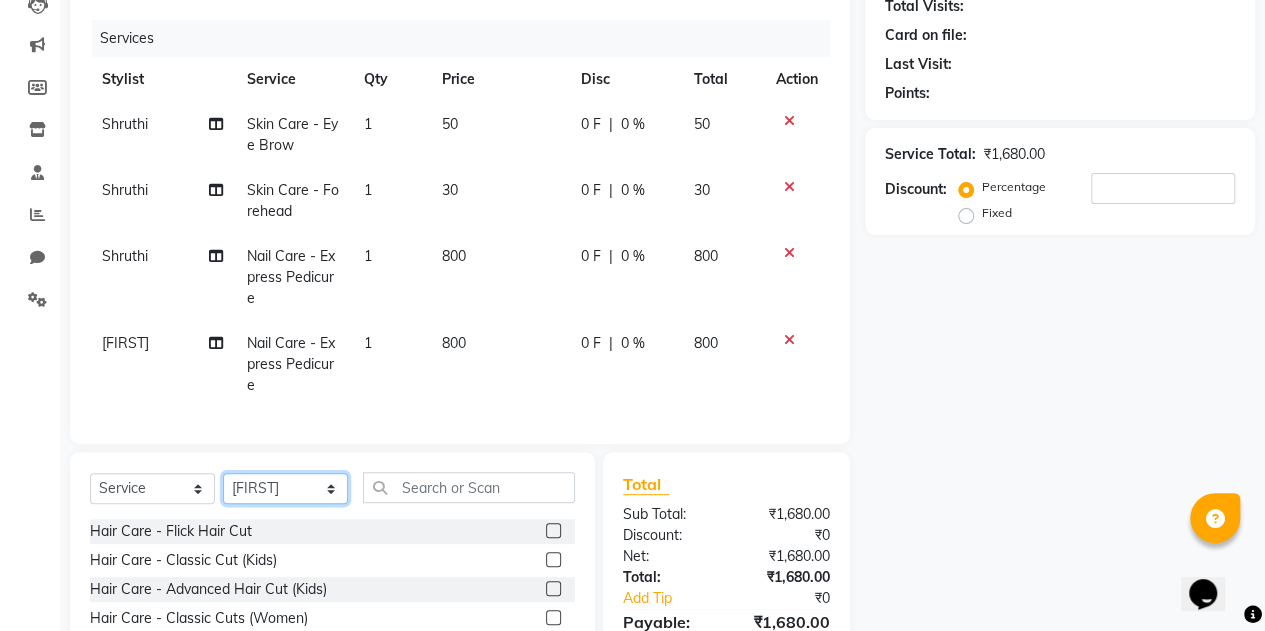 click on "Select Stylist [FIRST] [LAST]" 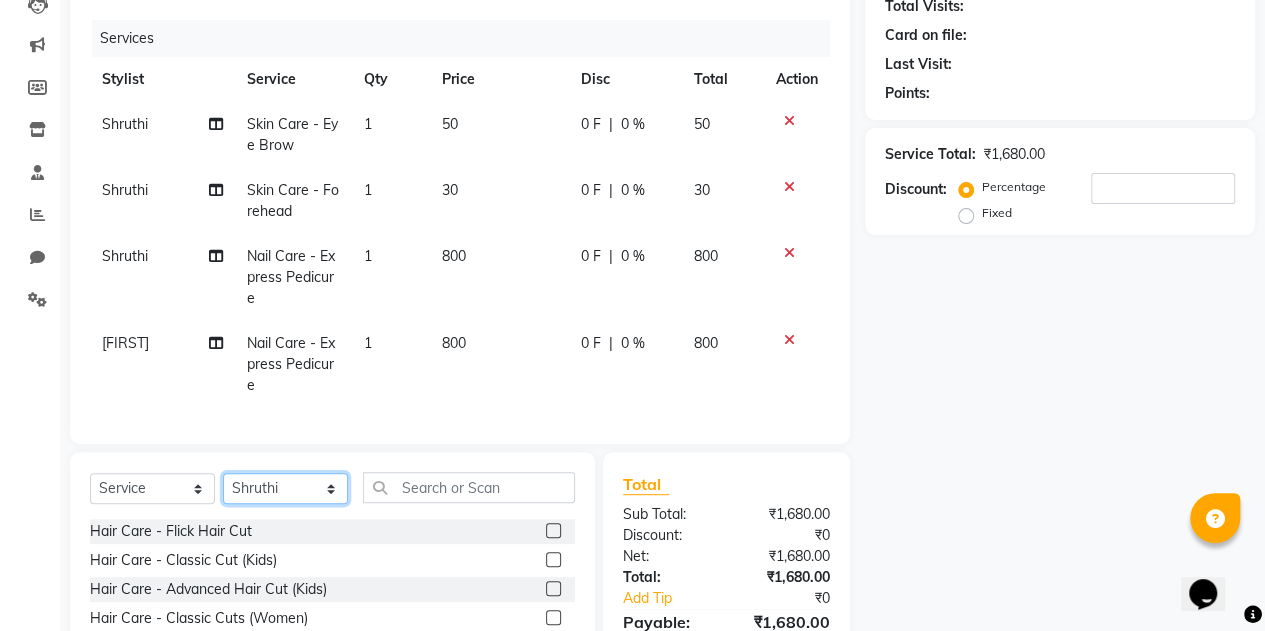 click on "Select Stylist [FIRST] [LAST]" 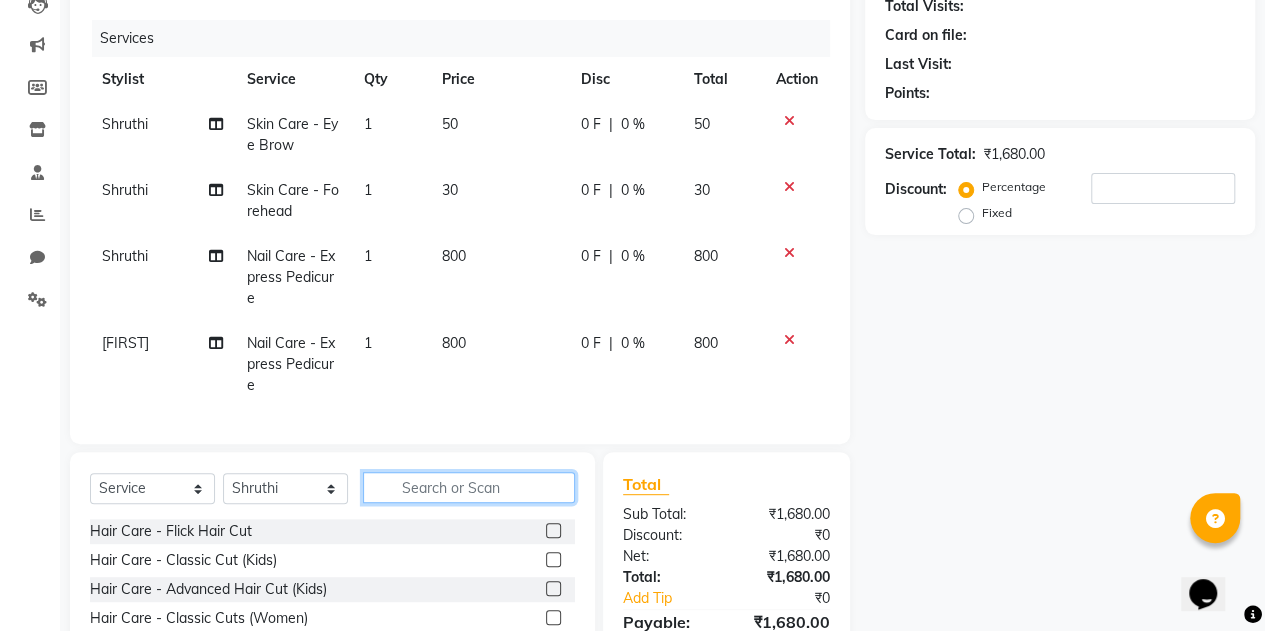 click 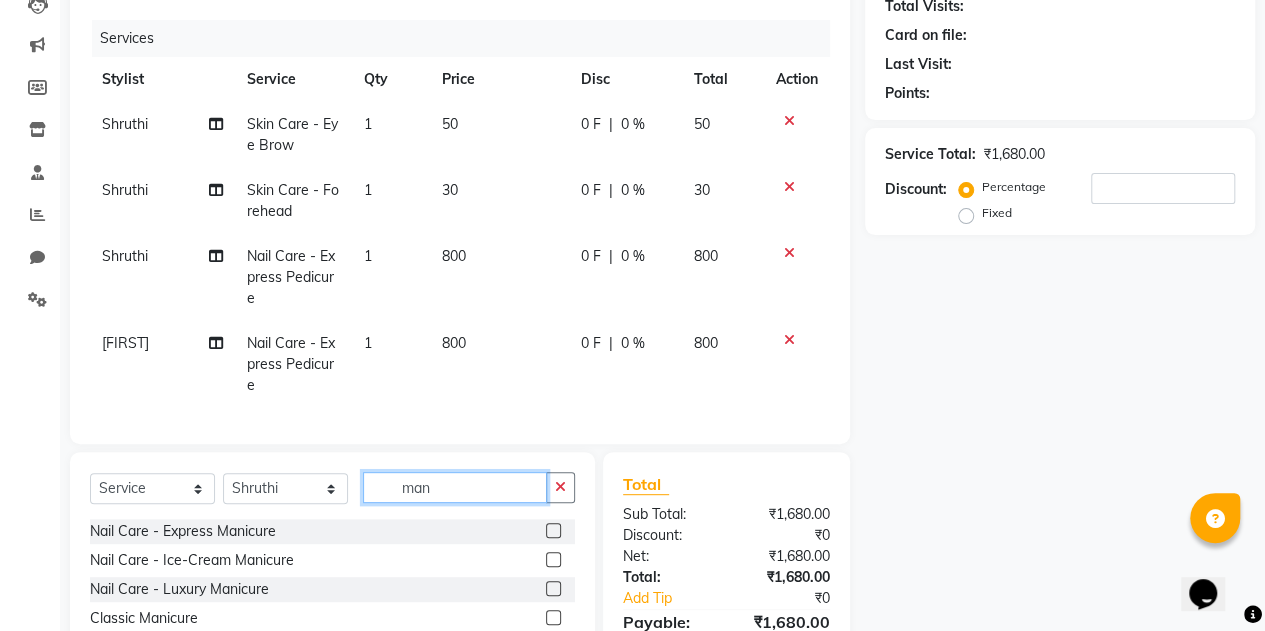 type on "man" 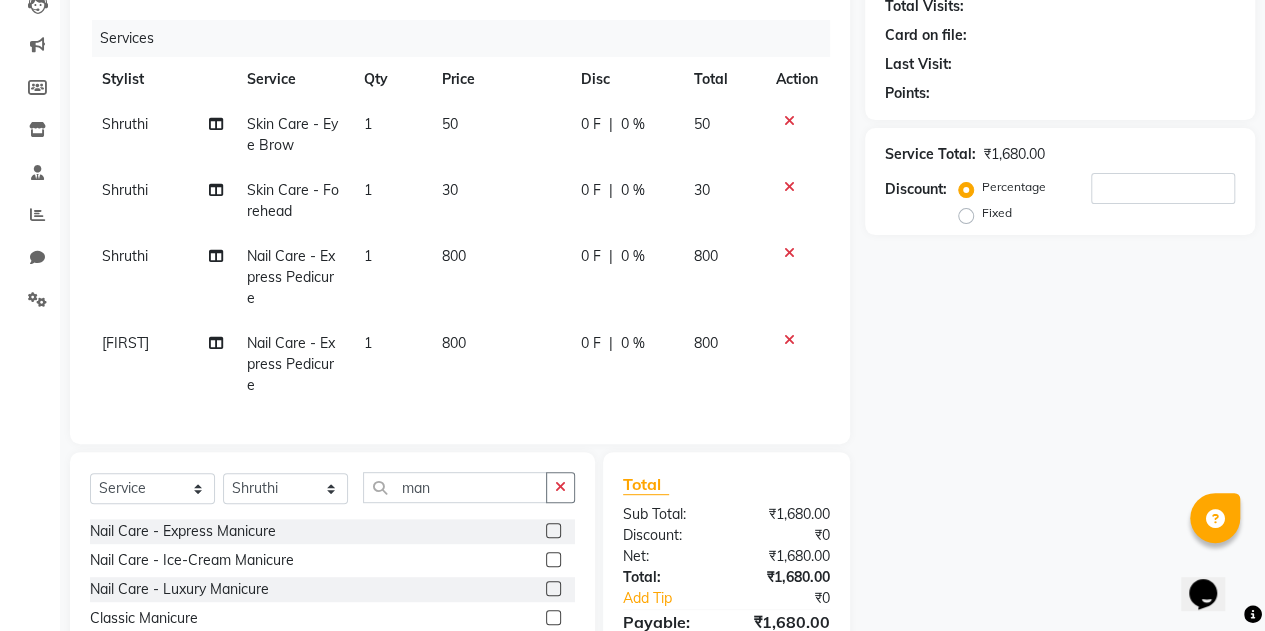 click 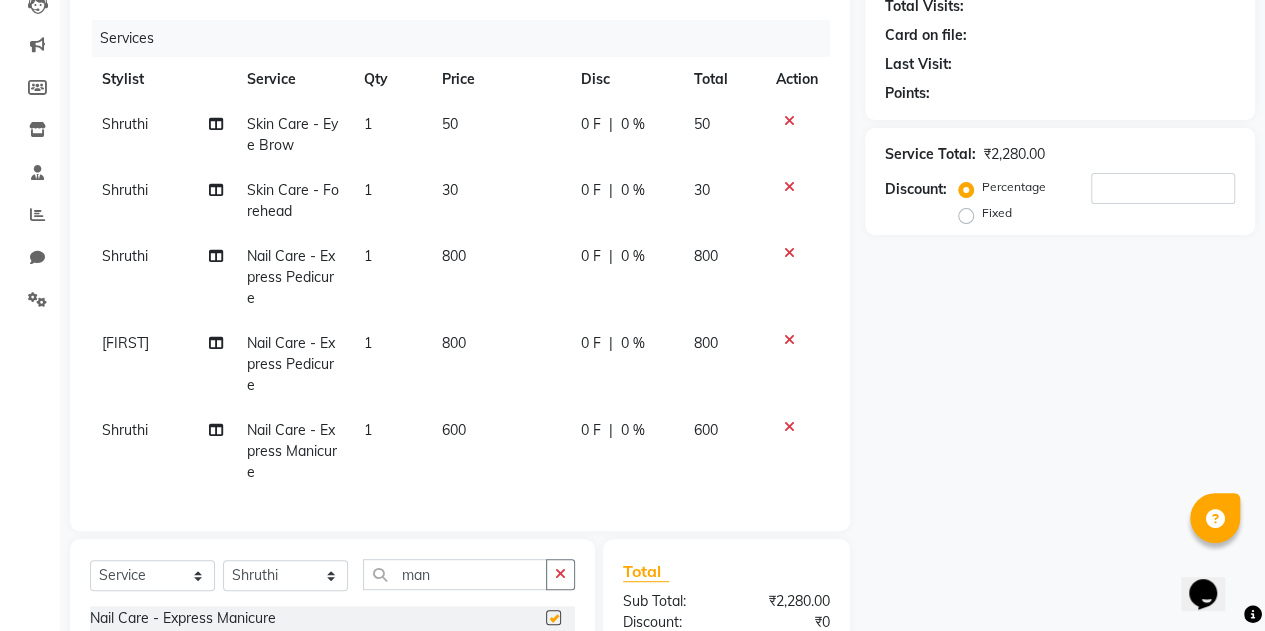 checkbox on "false" 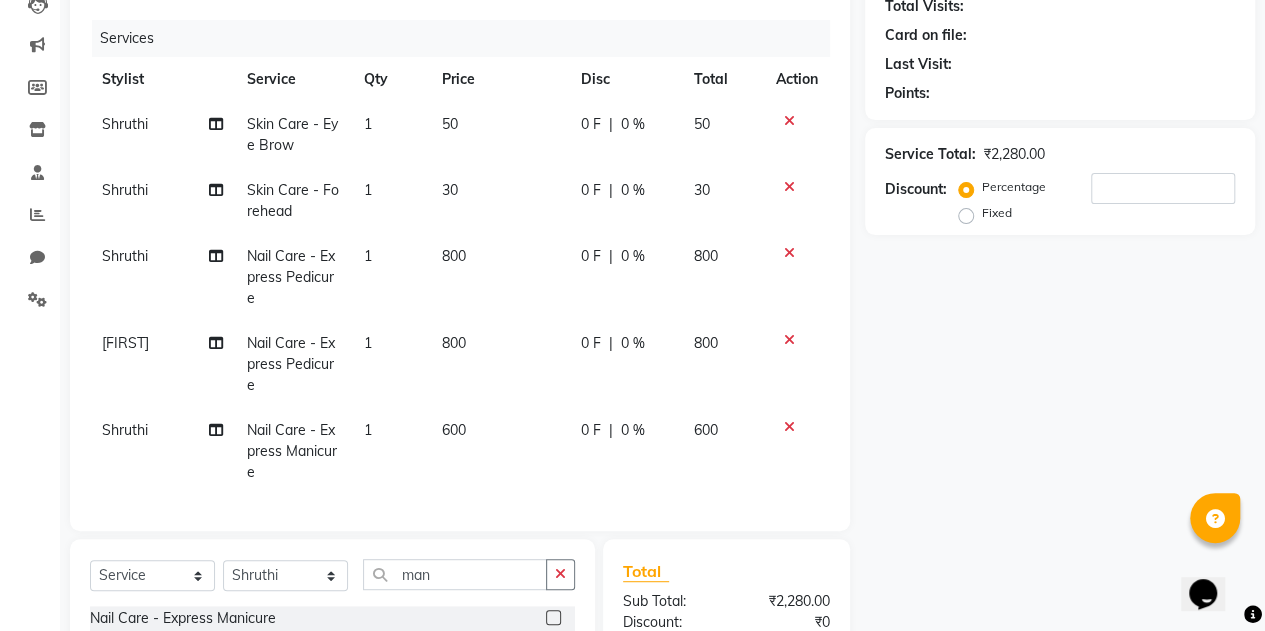 click 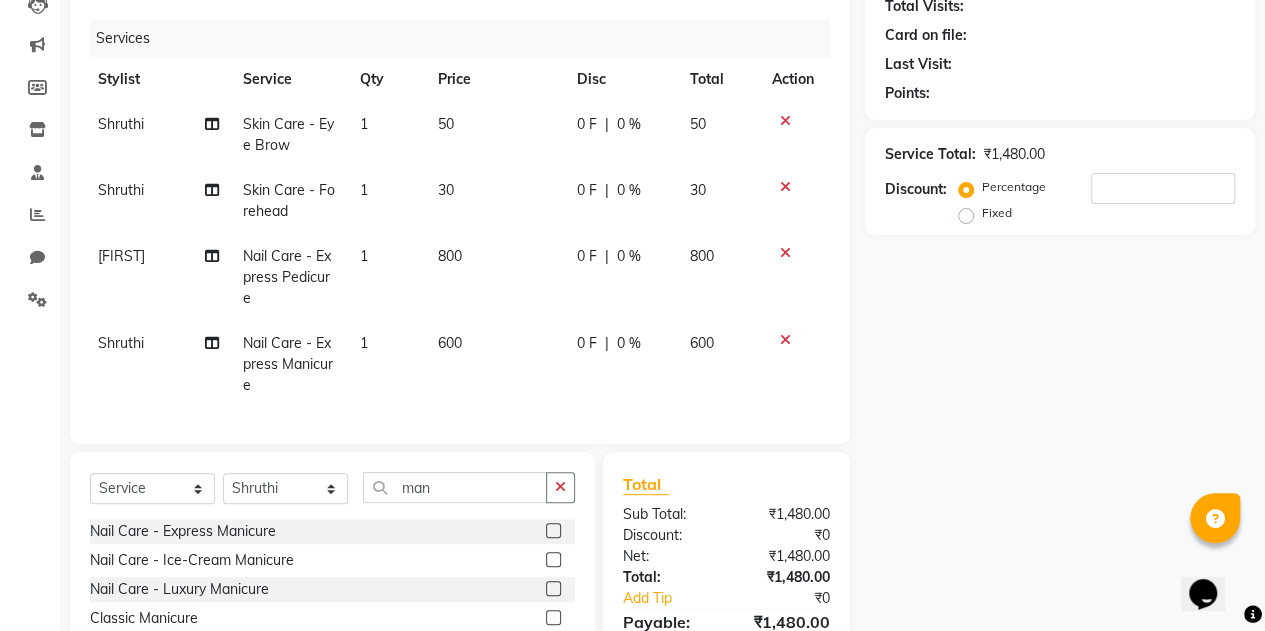 scroll, scrollTop: 0, scrollLeft: 0, axis: both 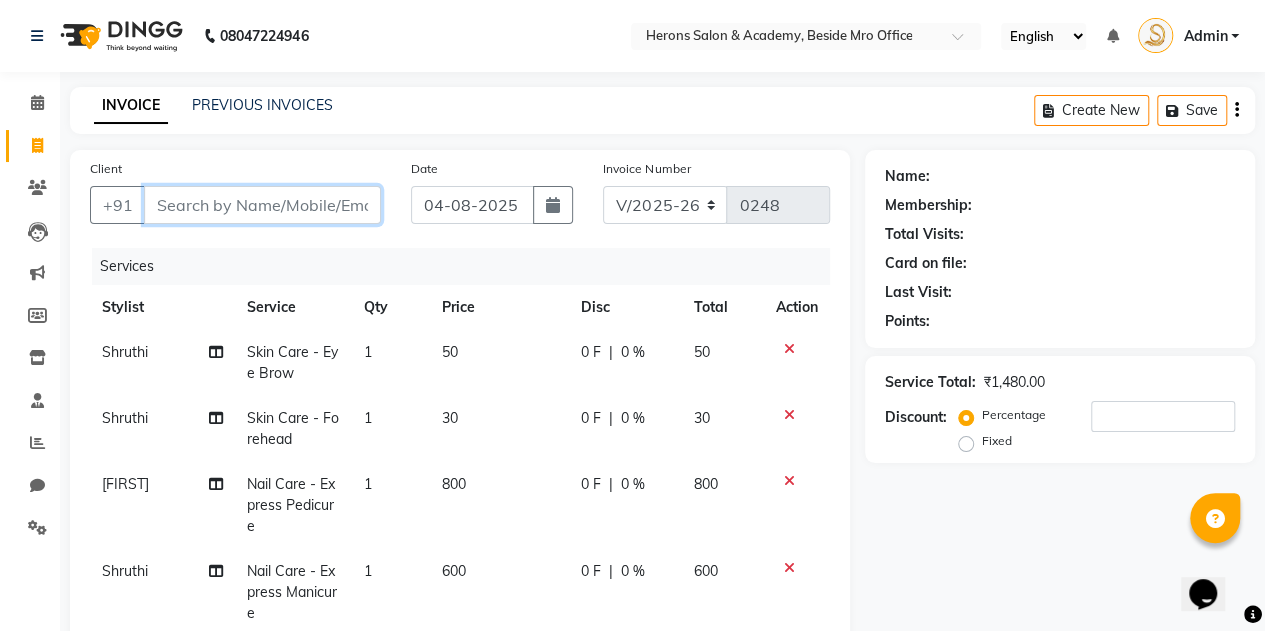 click on "Client" at bounding box center (262, 205) 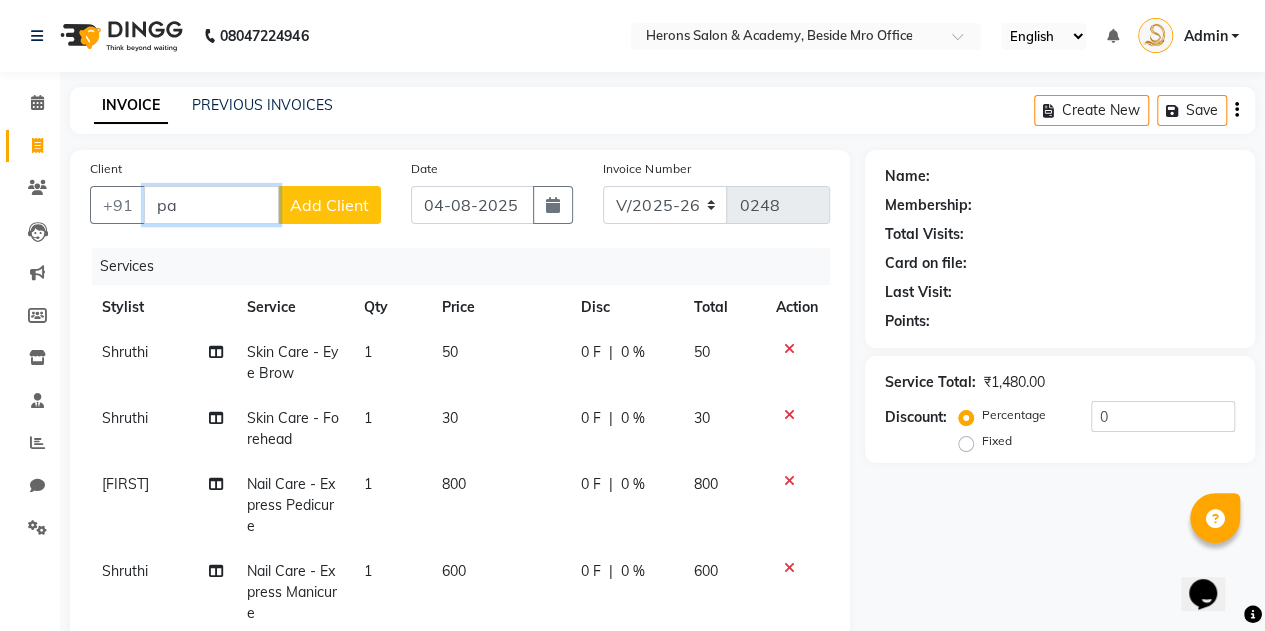 type on "p" 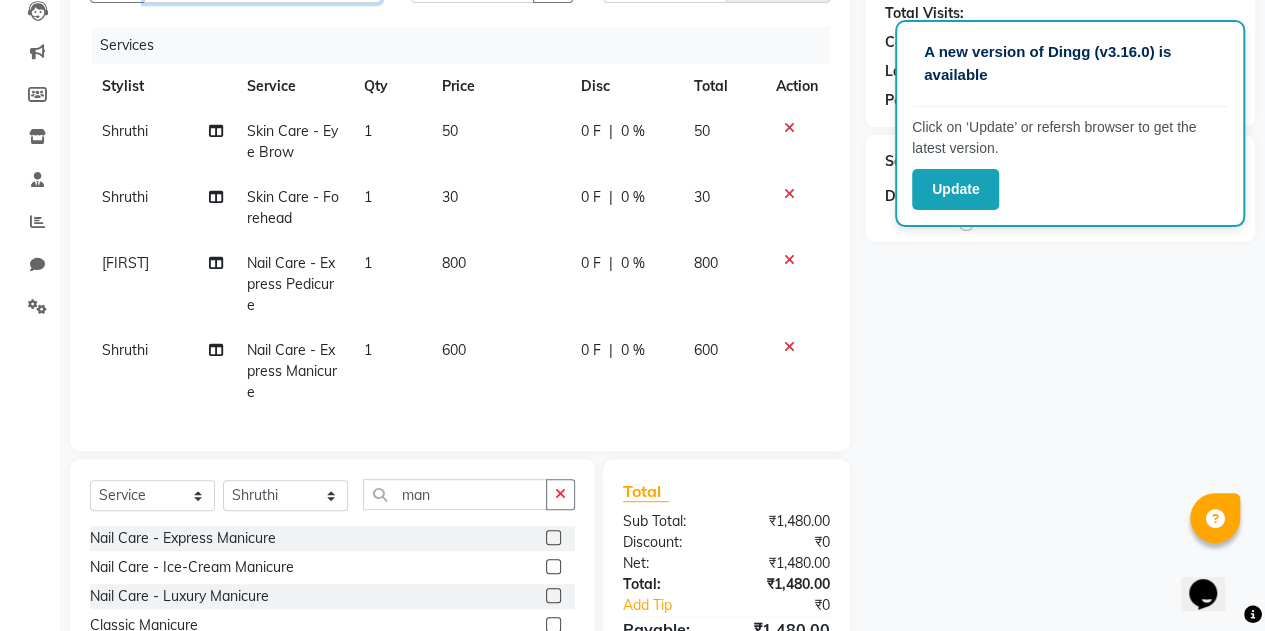scroll, scrollTop: 0, scrollLeft: 0, axis: both 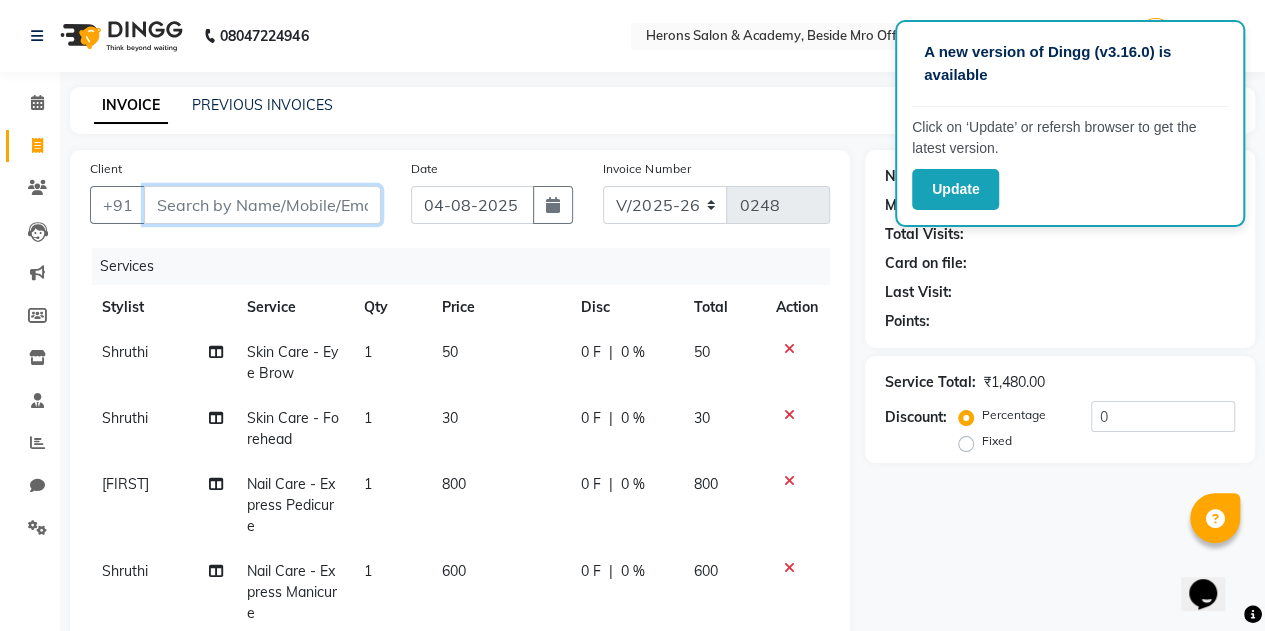 click on "Client" at bounding box center [262, 205] 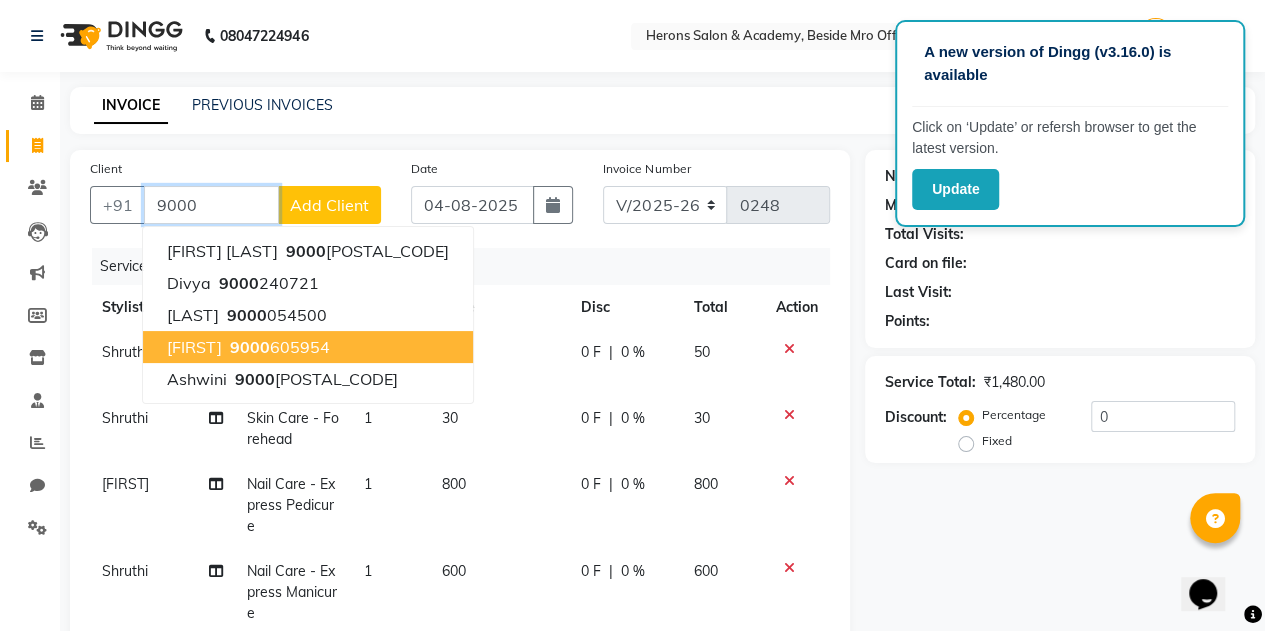 click on "[PHONE]" at bounding box center [278, 347] 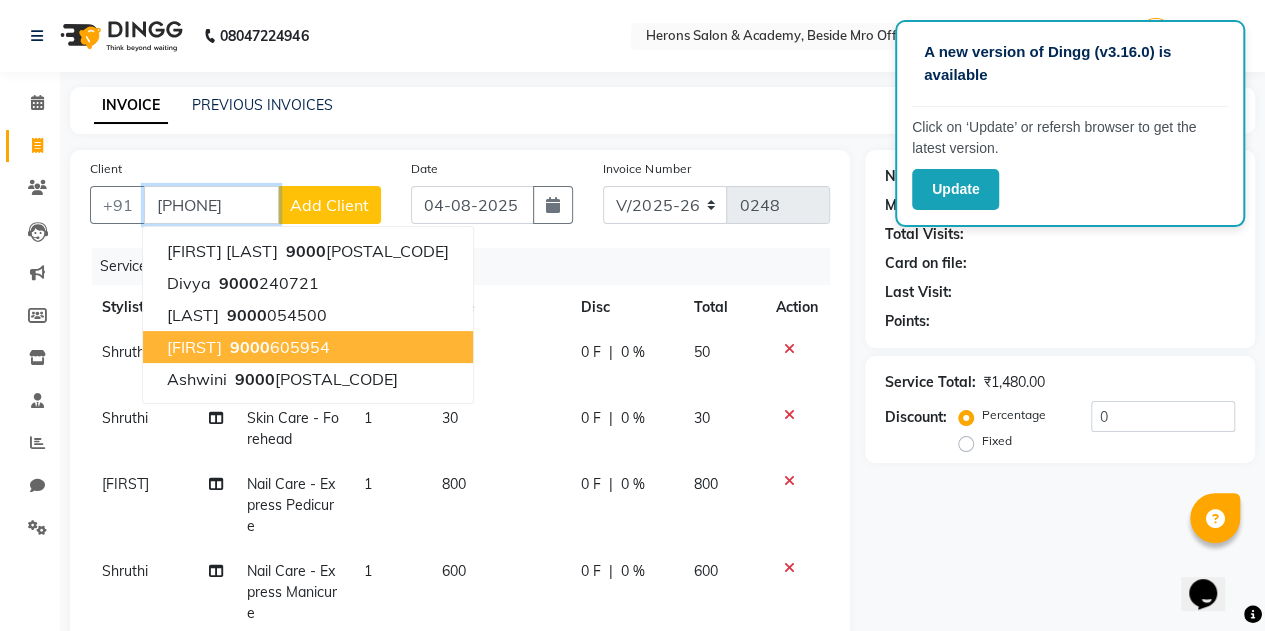 type on "[PHONE]" 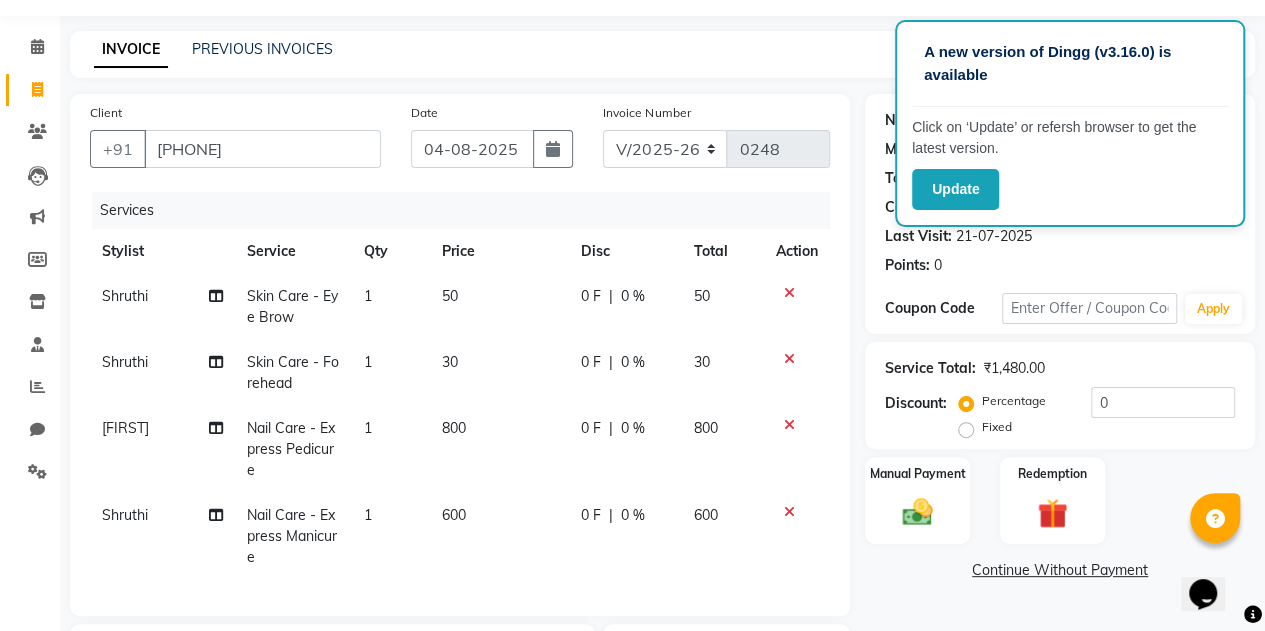 scroll, scrollTop: 344, scrollLeft: 0, axis: vertical 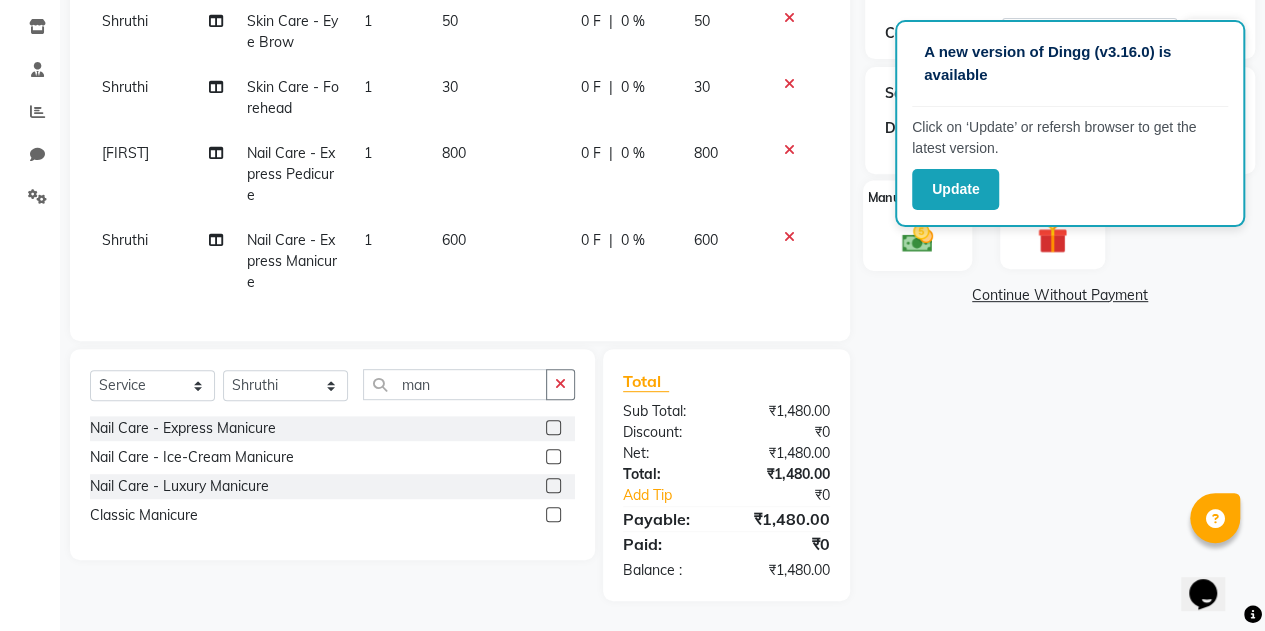 click on "Manual Payment" 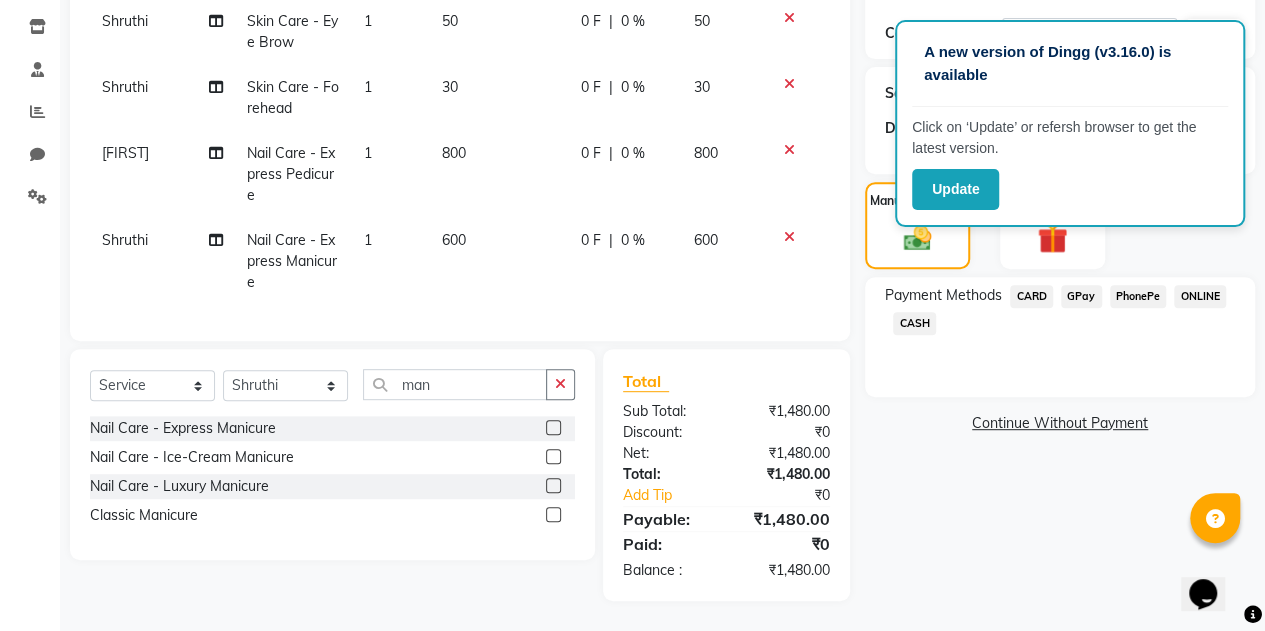 click on "PhonePe" 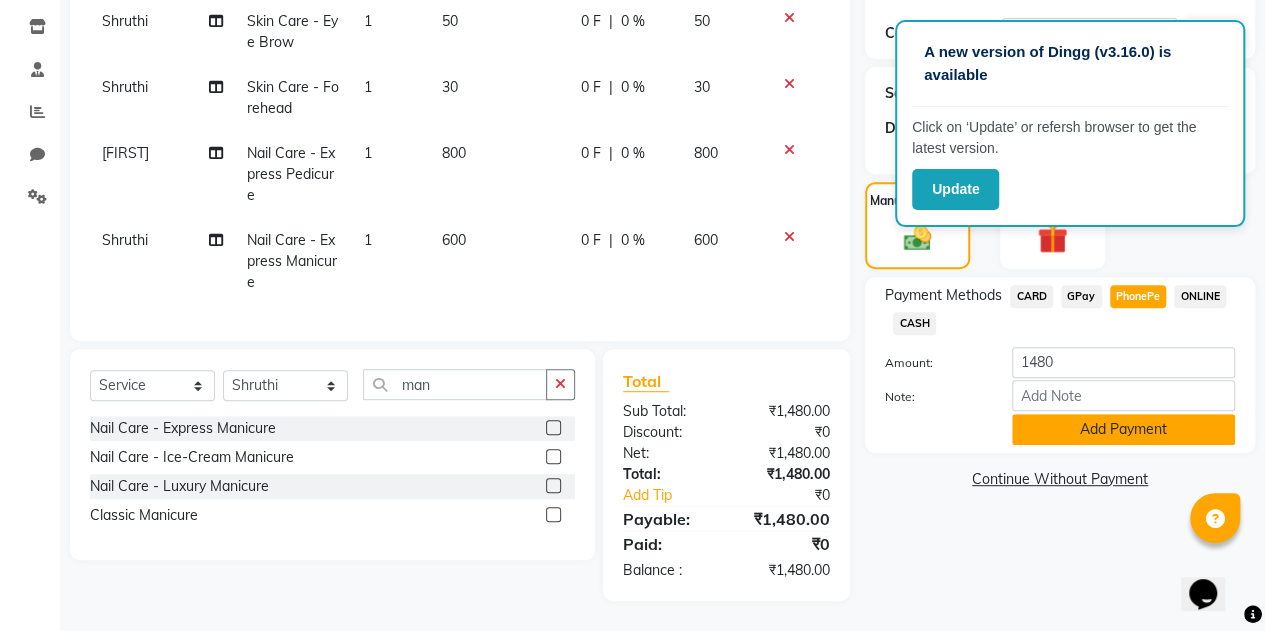 click on "Add Payment" 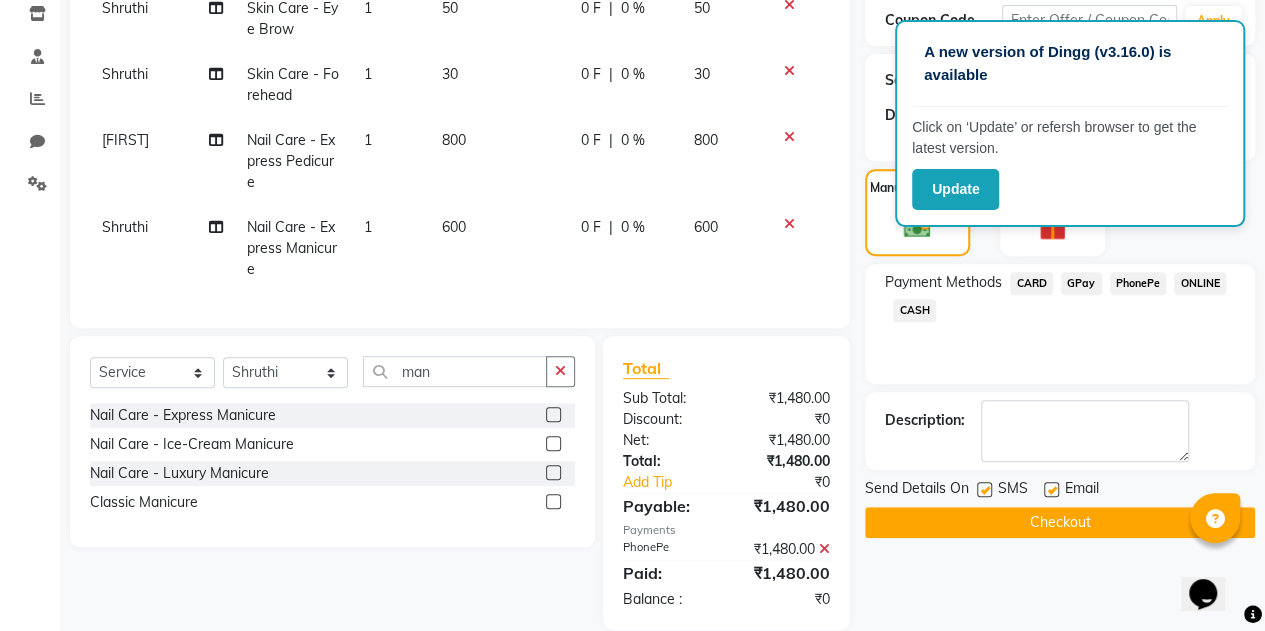 click on "Checkout" 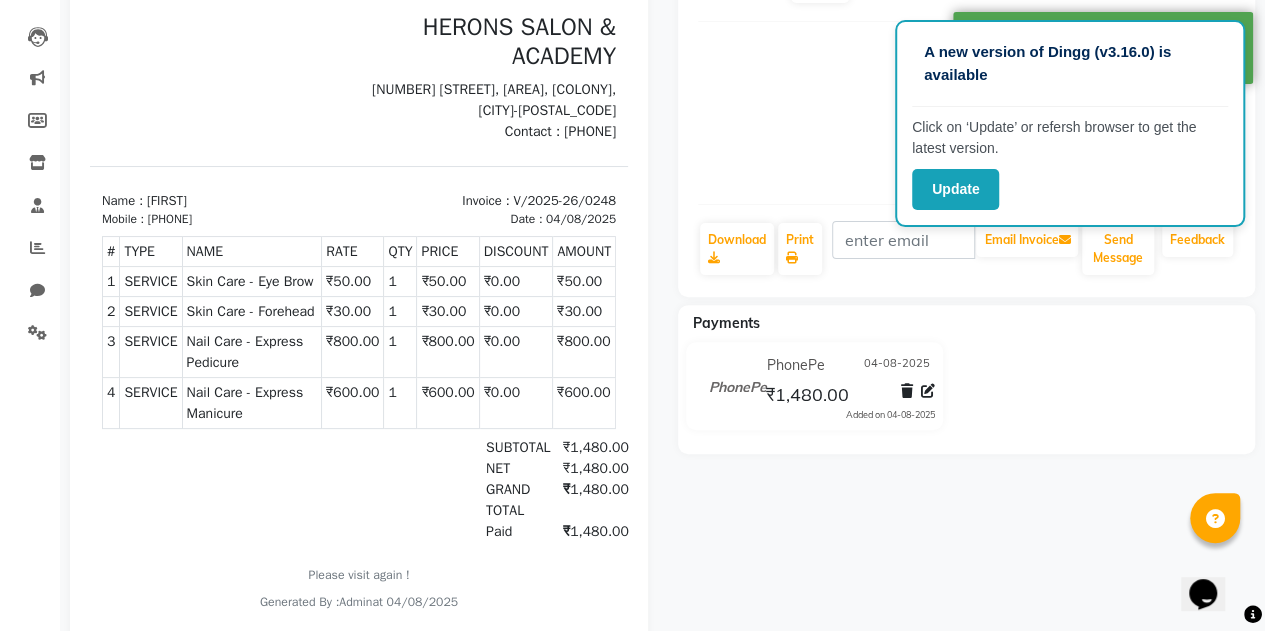 scroll, scrollTop: 318, scrollLeft: 0, axis: vertical 